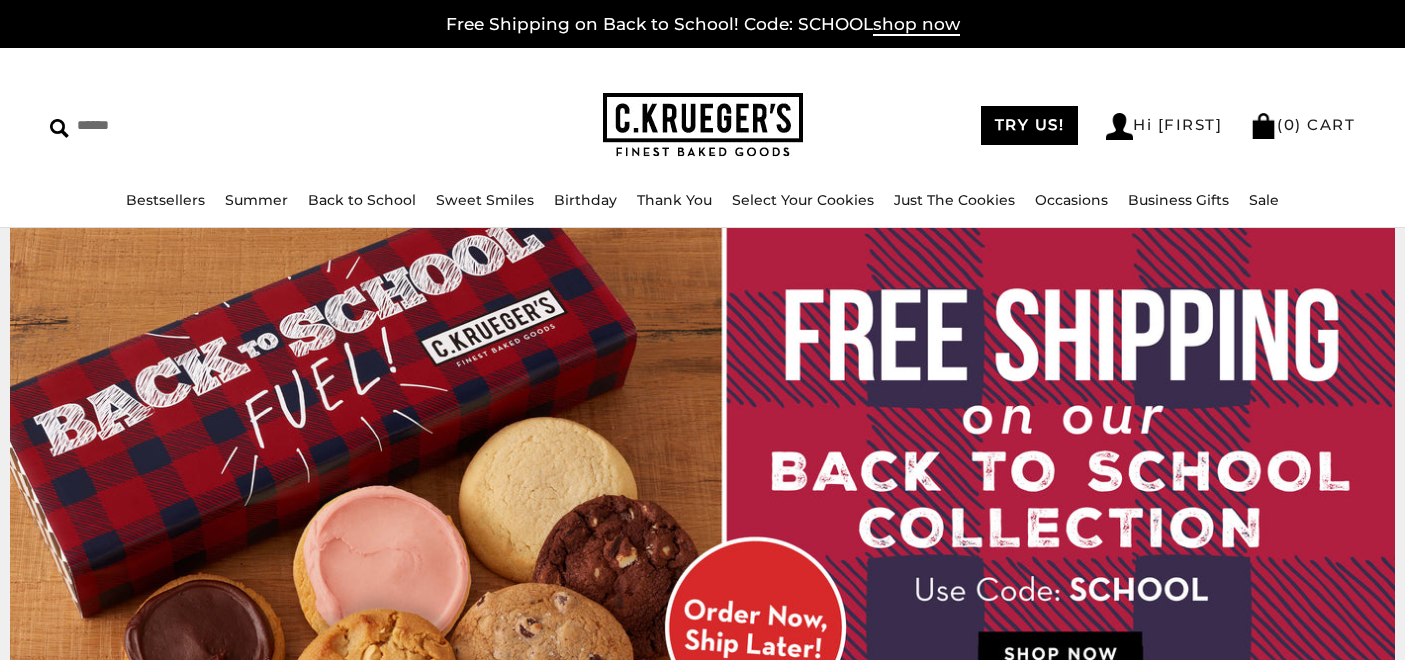 scroll, scrollTop: 0, scrollLeft: 0, axis: both 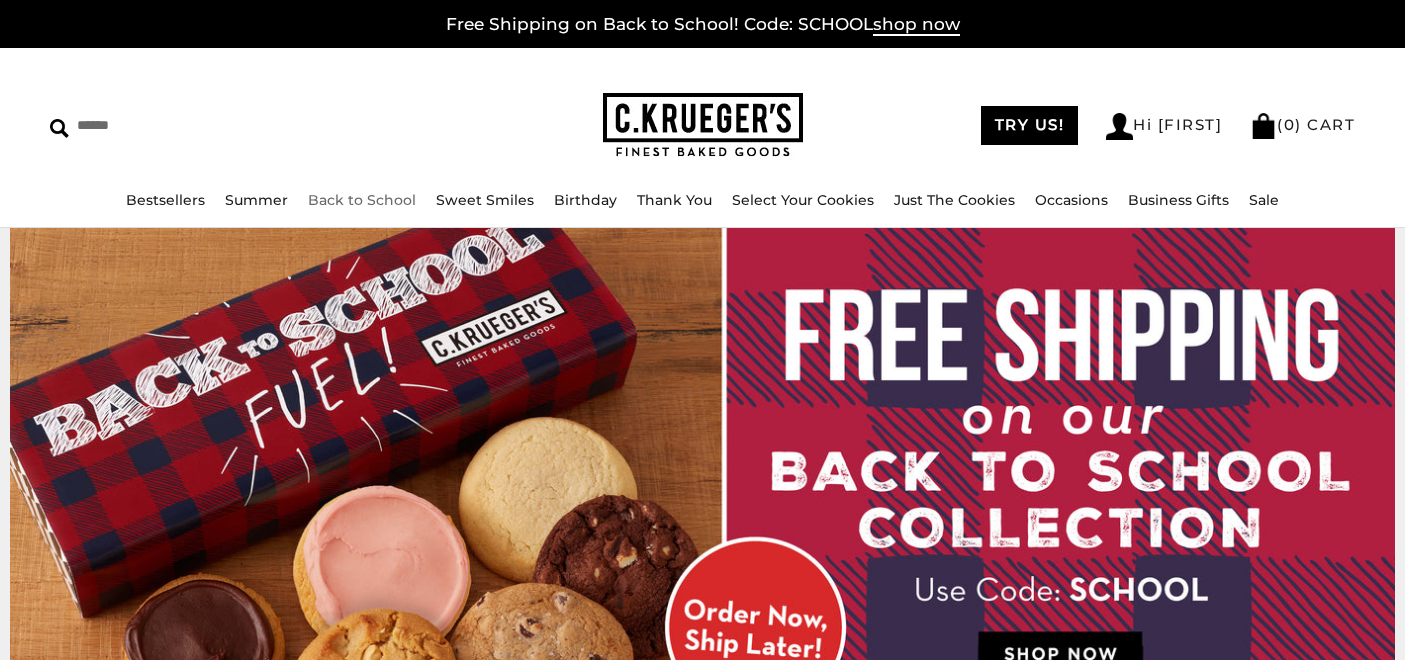 click on "Back to School" at bounding box center (362, 200) 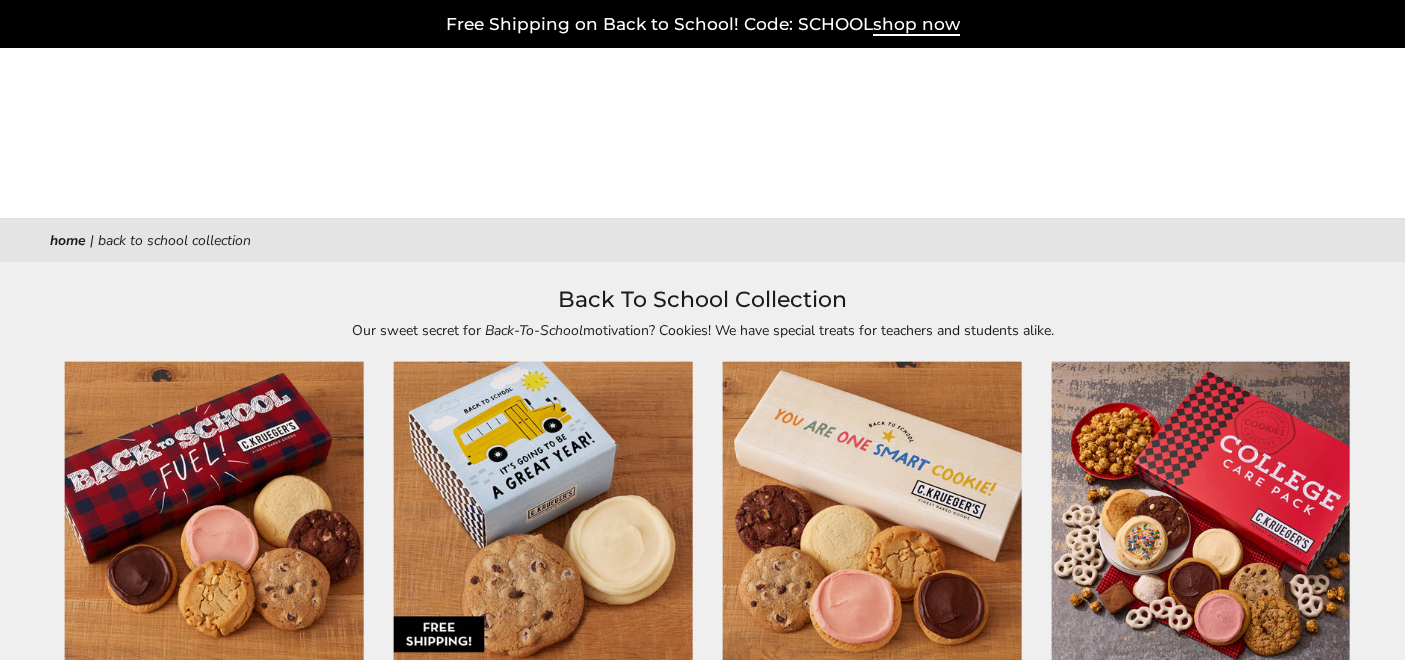 scroll, scrollTop: 0, scrollLeft: 0, axis: both 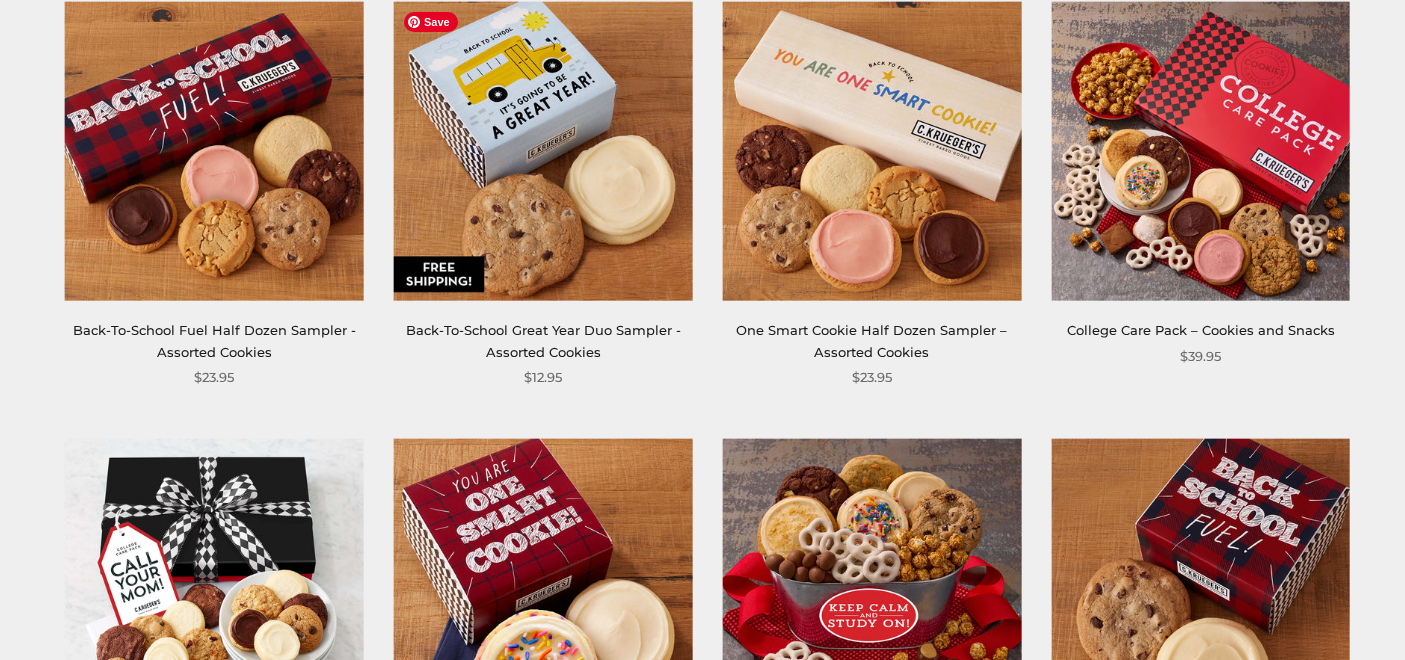 click at bounding box center [543, 151] 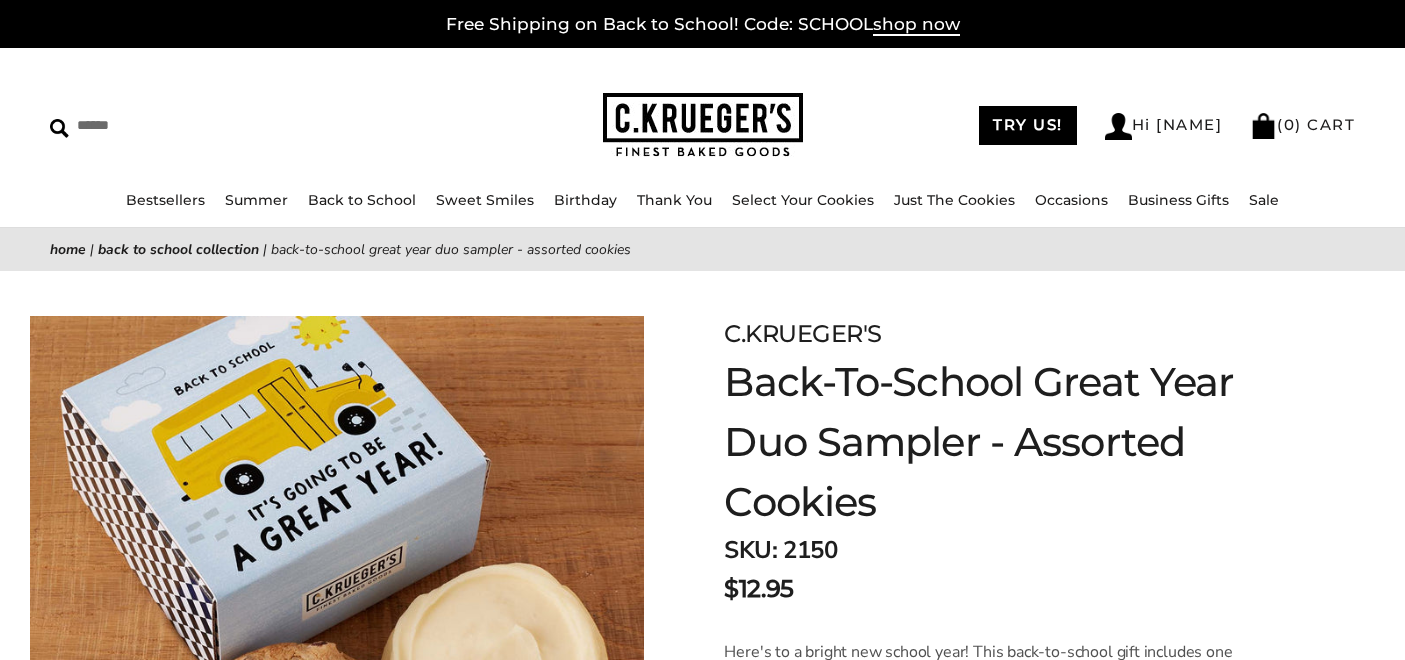 scroll, scrollTop: 202, scrollLeft: 0, axis: vertical 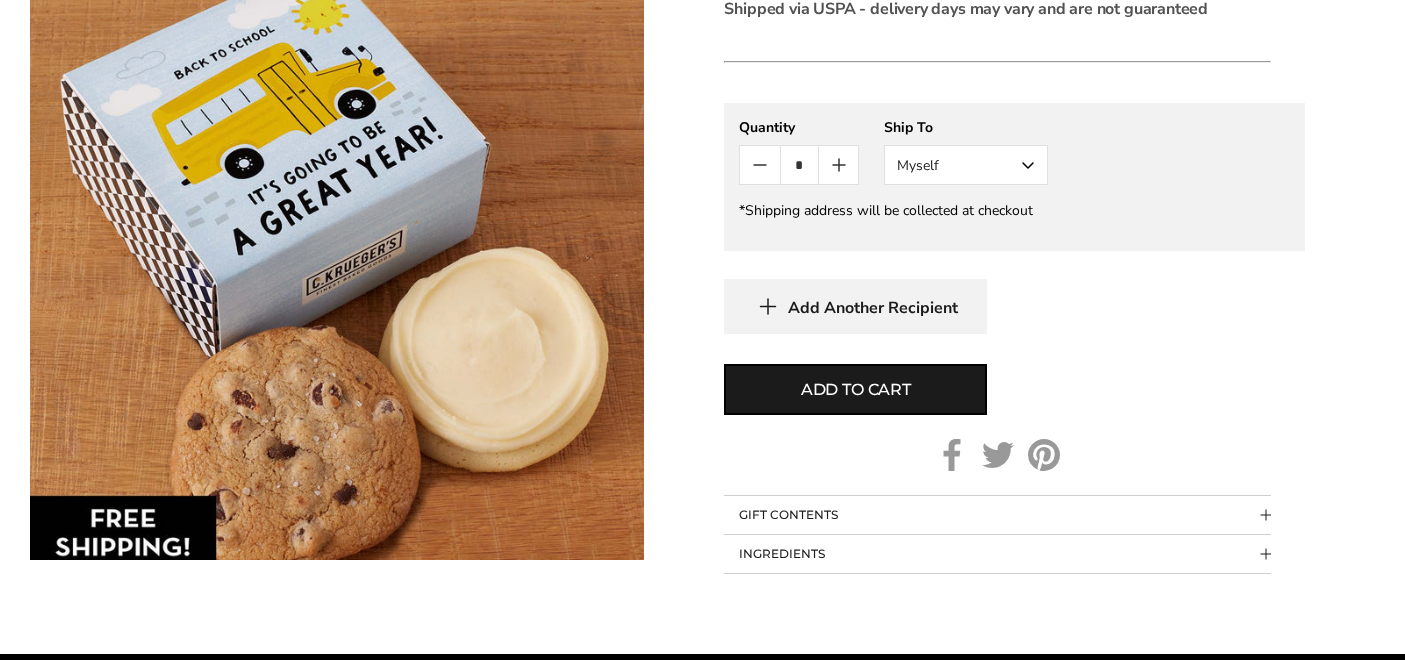 click on "Myself" at bounding box center [966, 165] 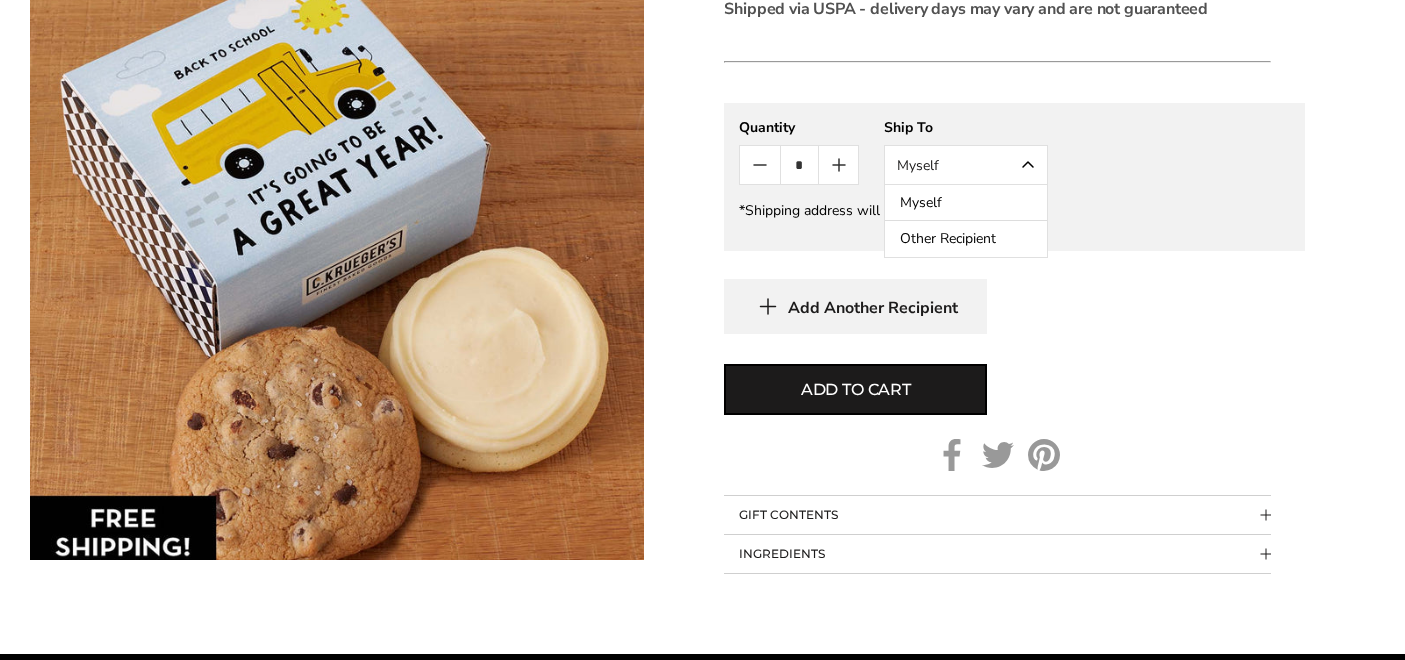 click on "Other Recipient" at bounding box center (966, 239) 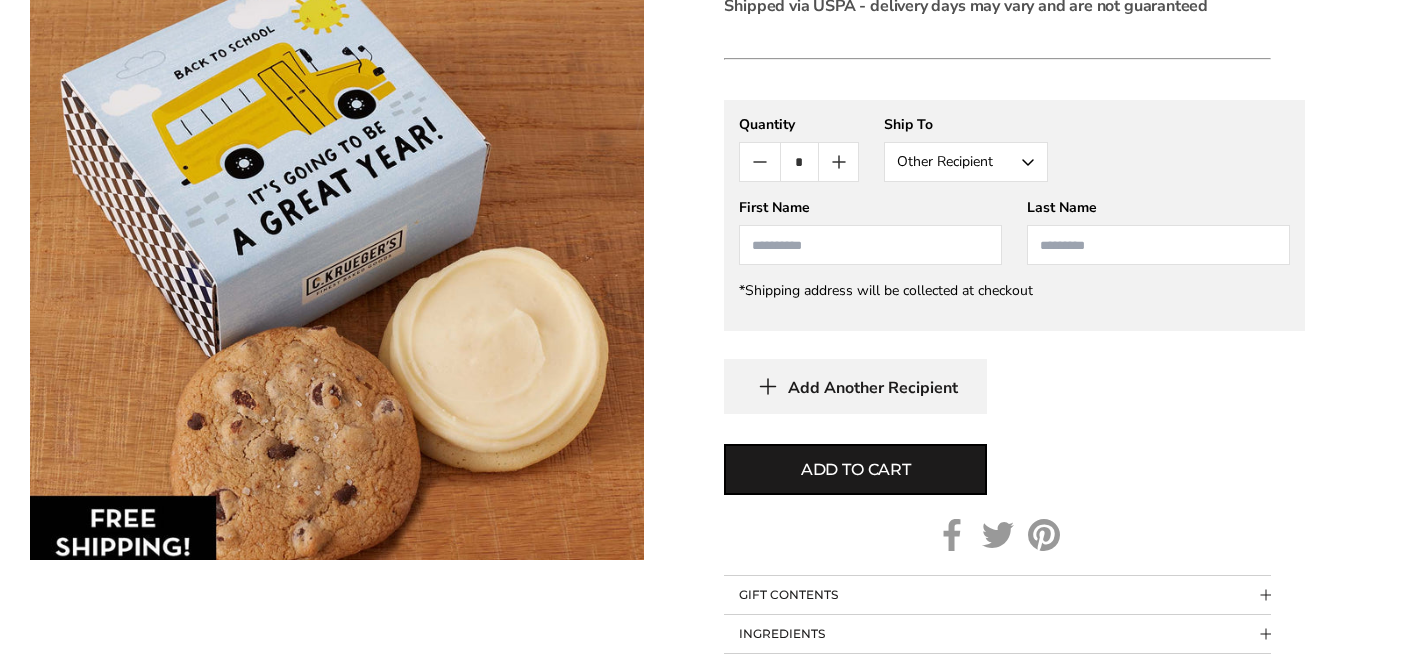 scroll, scrollTop: 848, scrollLeft: 0, axis: vertical 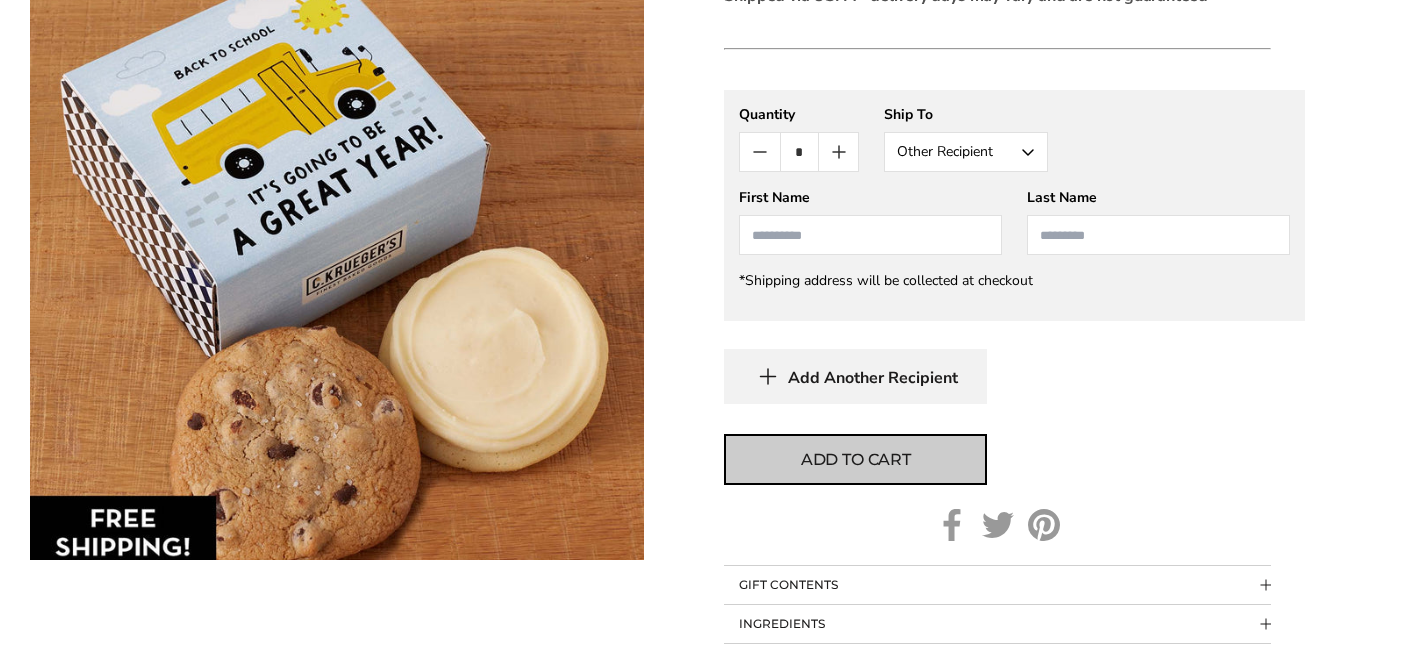 click on "Add to cart" at bounding box center [856, 460] 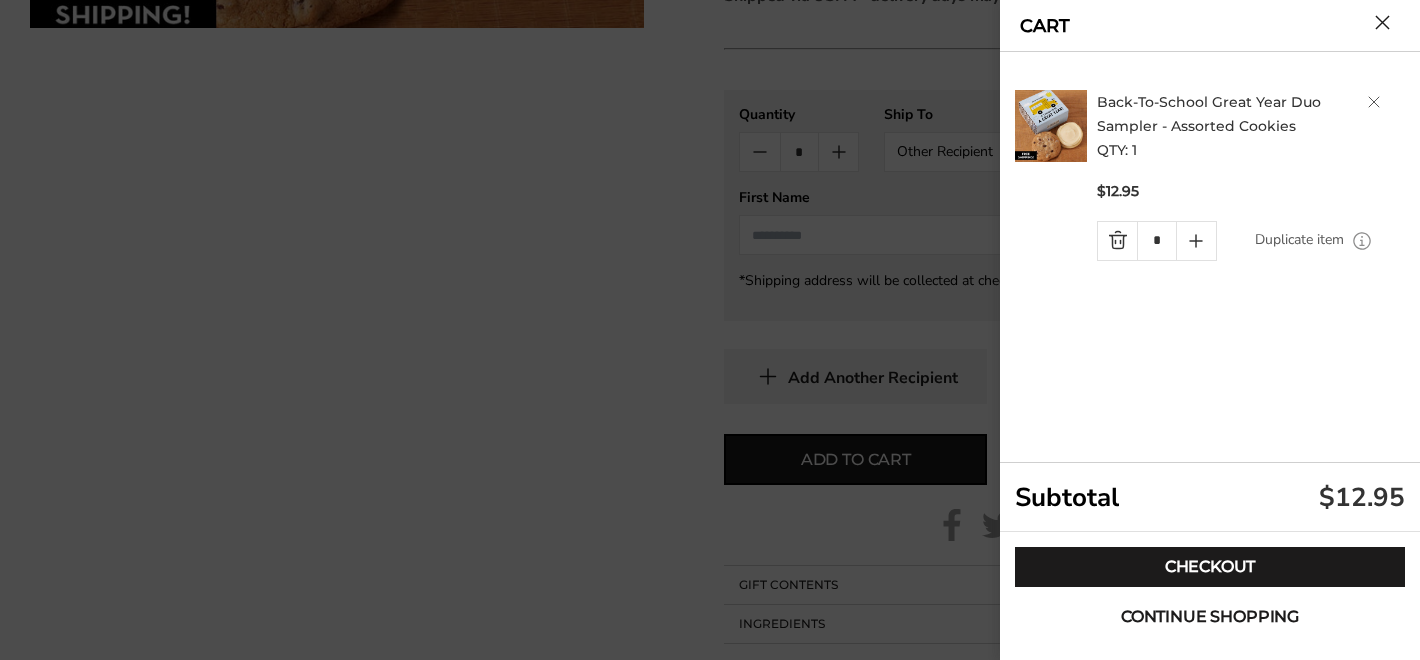 click on "Continue shopping" at bounding box center (1210, 617) 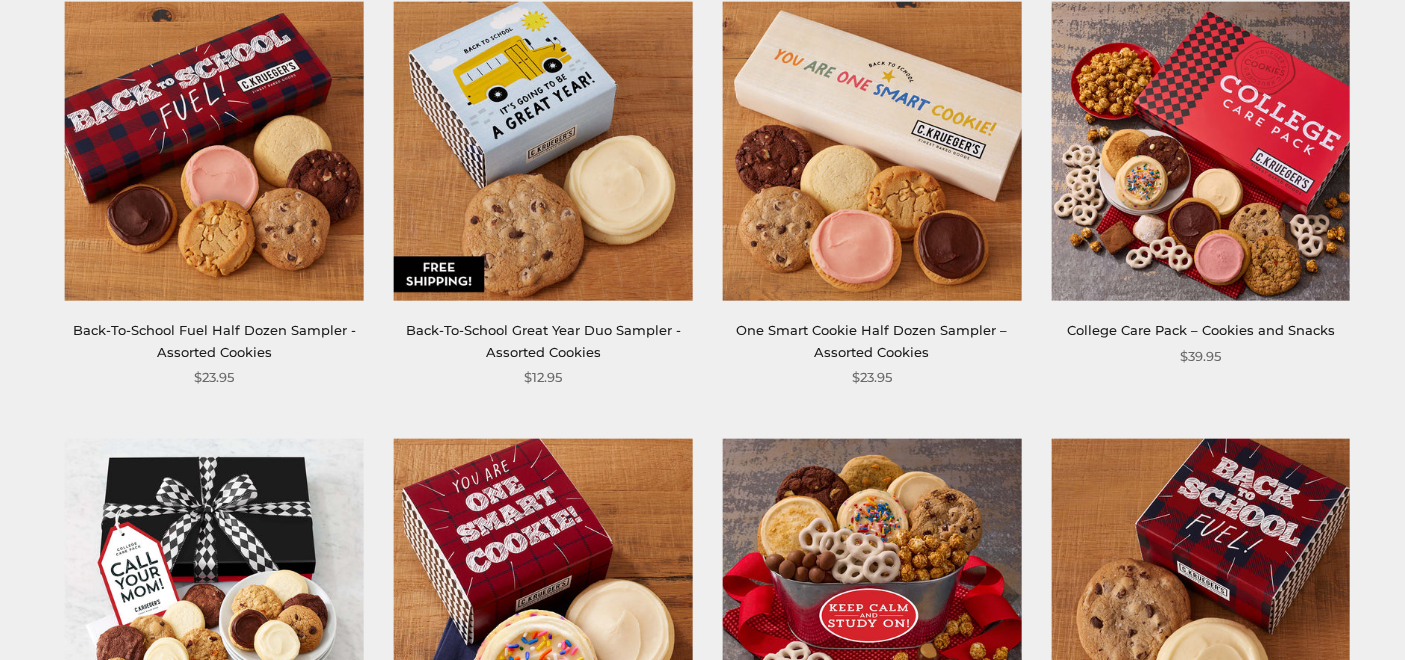 scroll, scrollTop: 369, scrollLeft: 0, axis: vertical 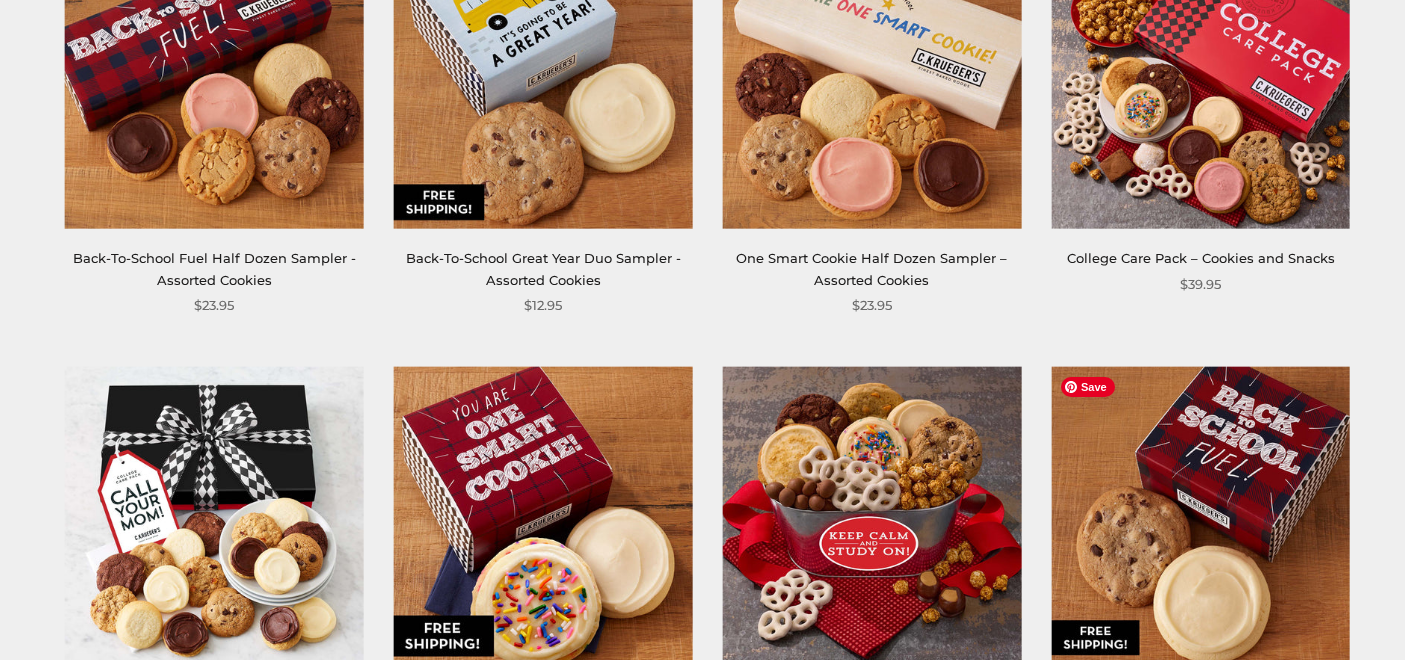 click at bounding box center (1200, 516) 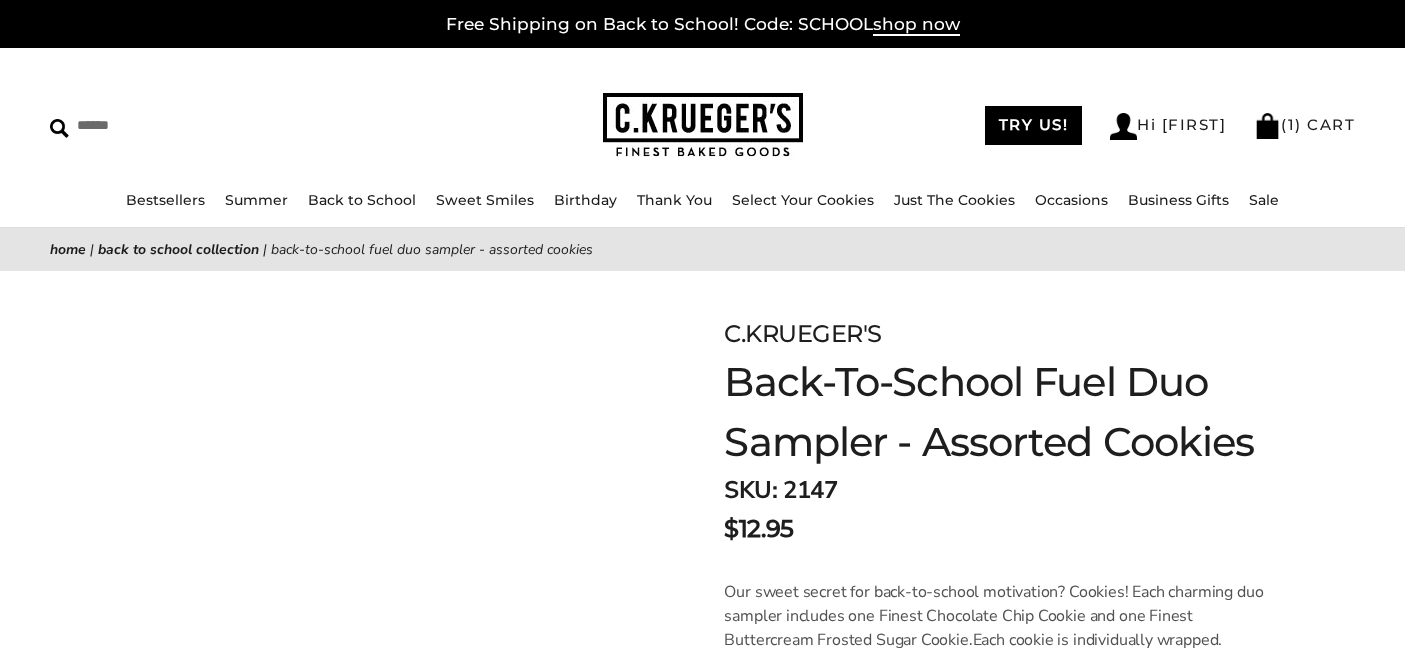 scroll, scrollTop: 0, scrollLeft: 0, axis: both 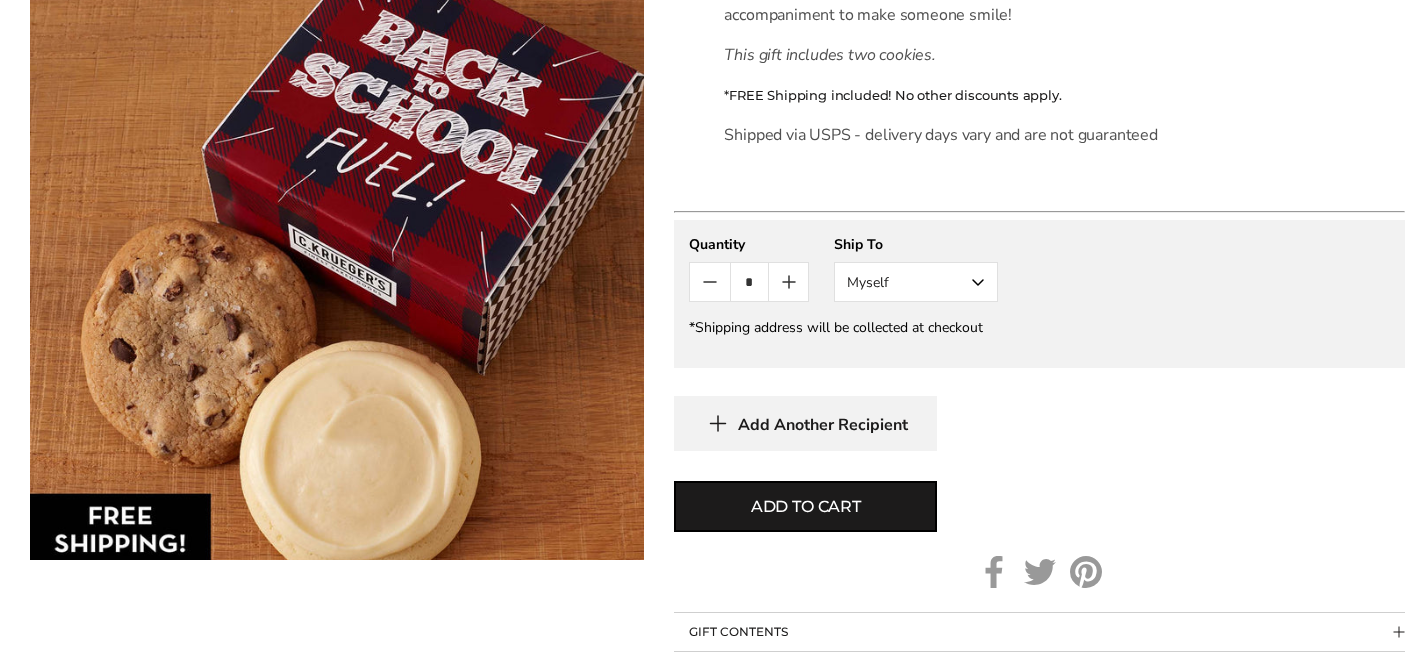 click on "Myself" at bounding box center (916, 282) 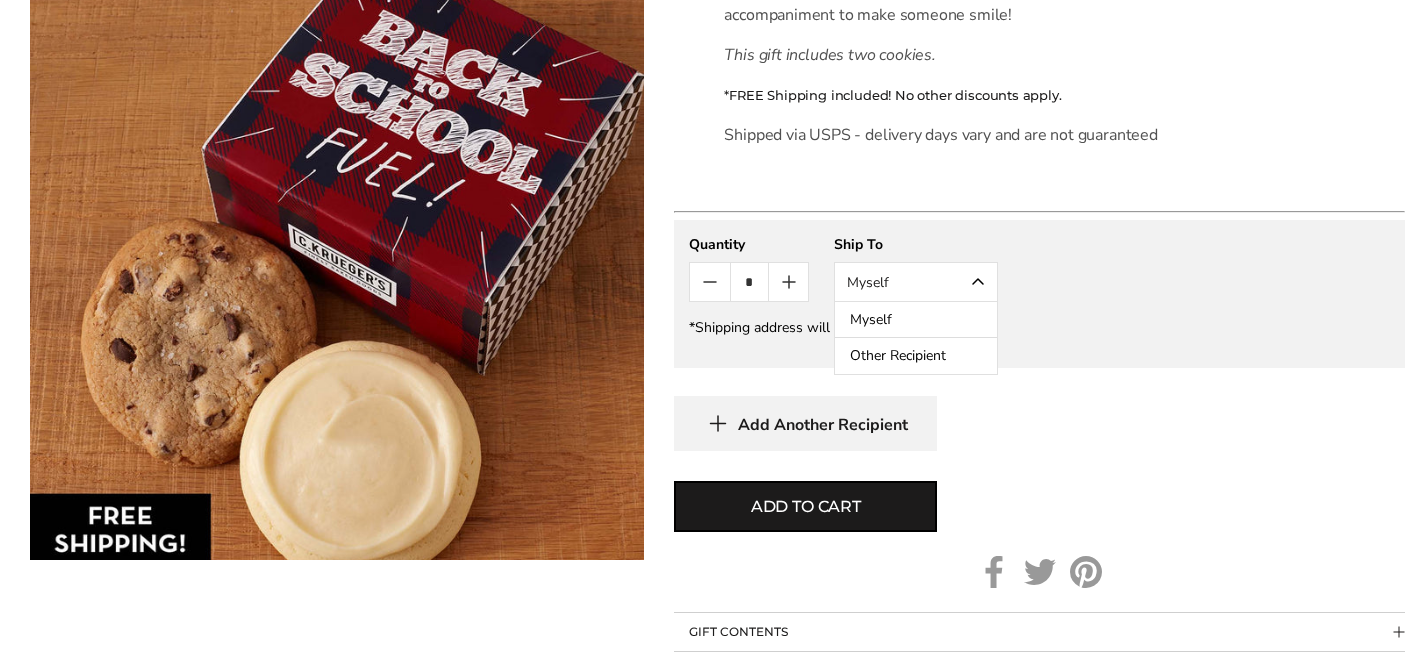 click on "Other Recipient" at bounding box center (916, 356) 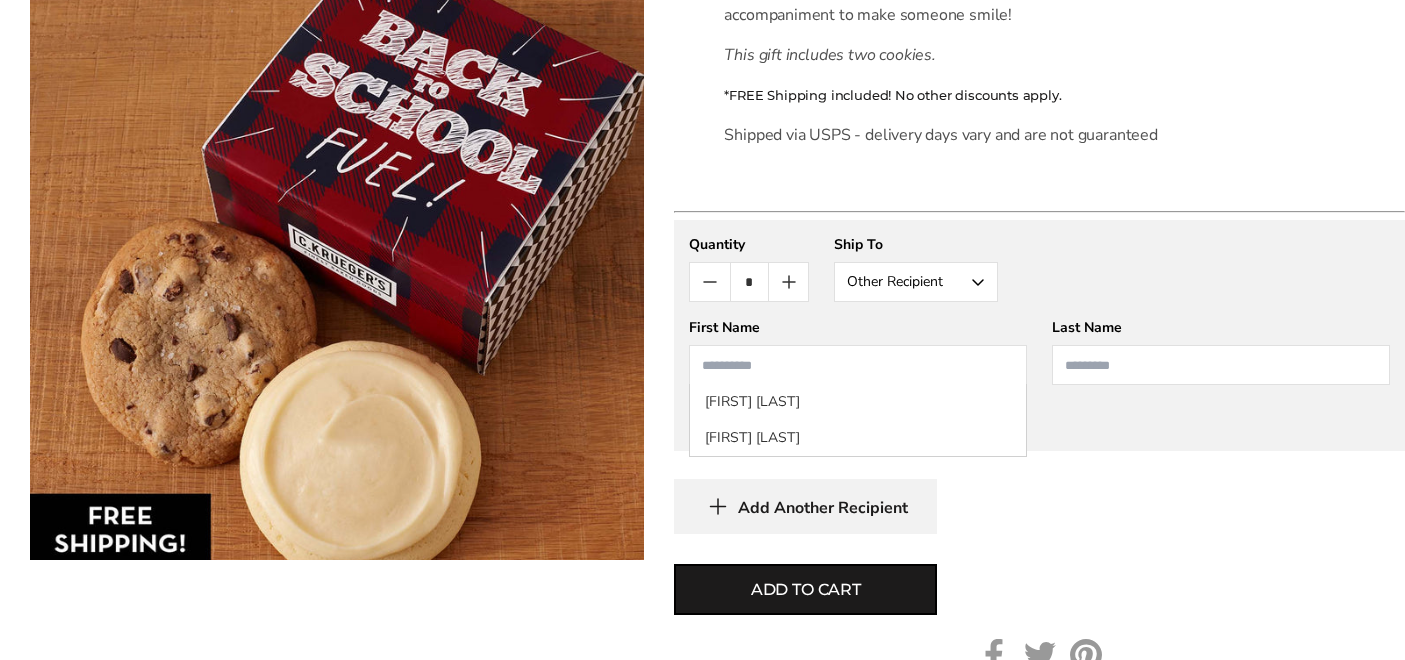 click at bounding box center [858, 365] 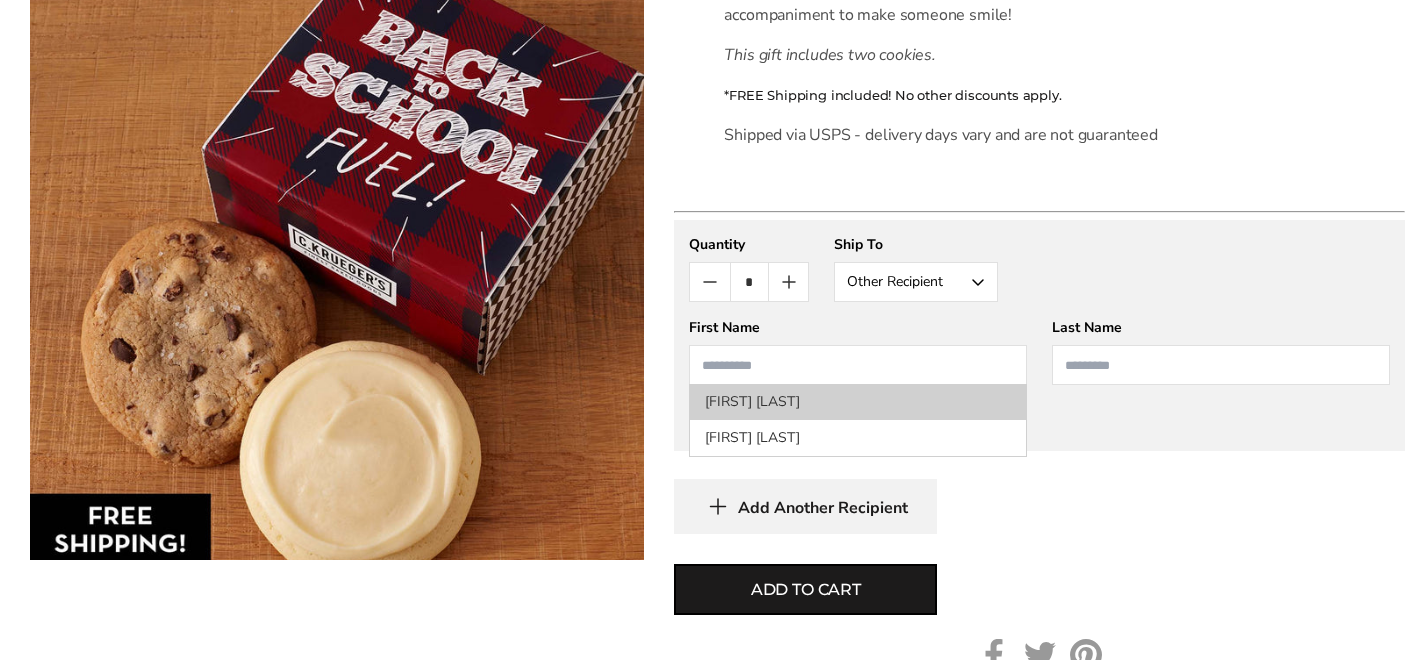 type on "*****" 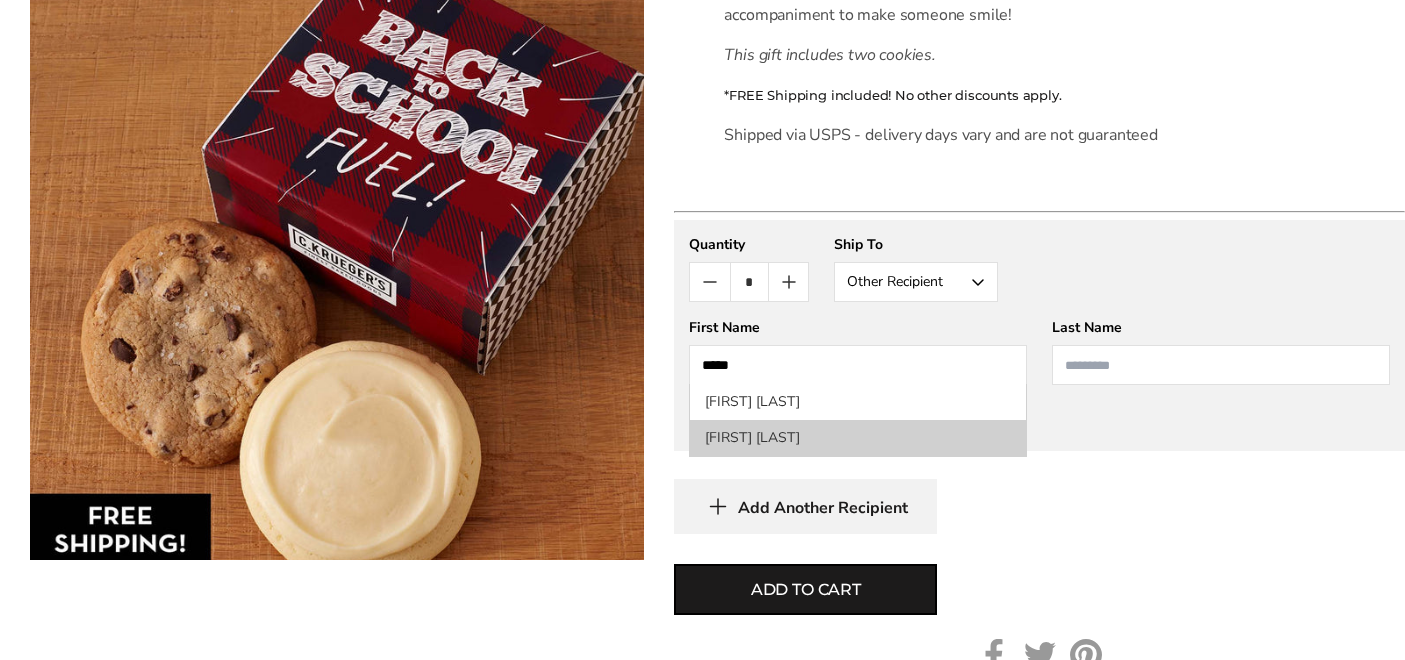 click on "Drake Weisman" at bounding box center [858, 438] 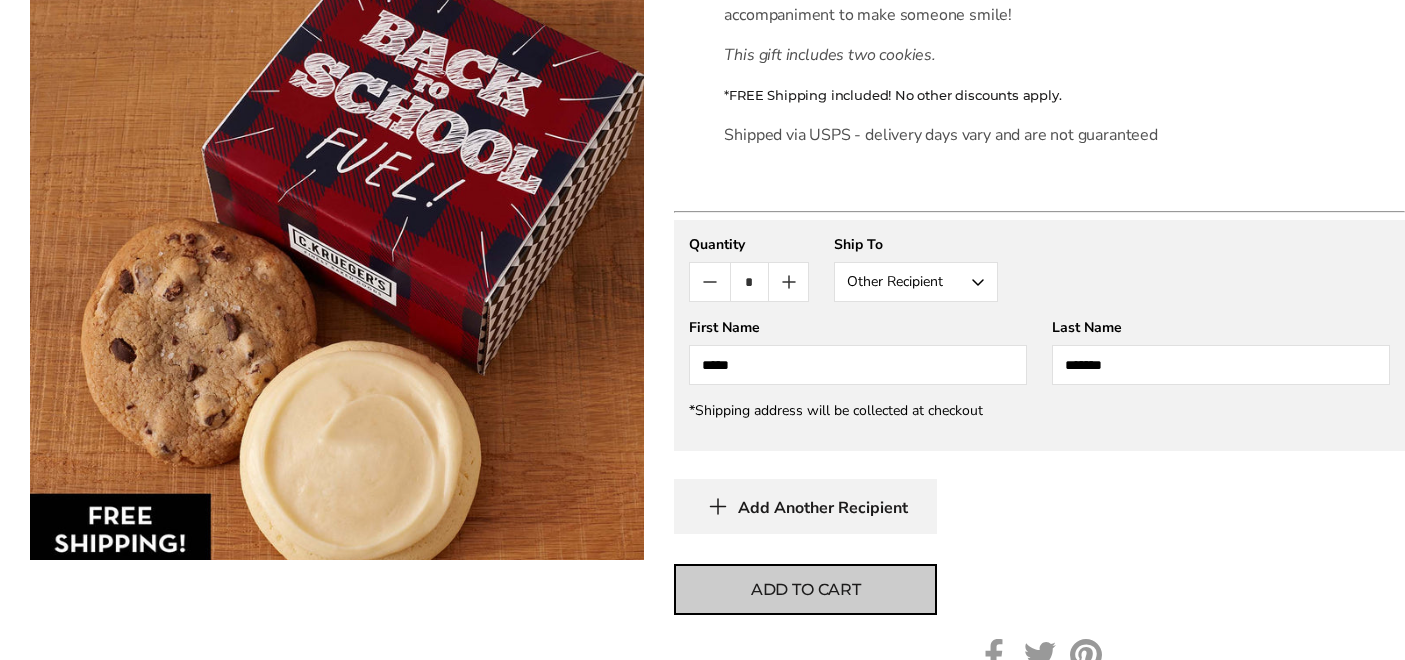 click on "Add to cart" at bounding box center [806, 590] 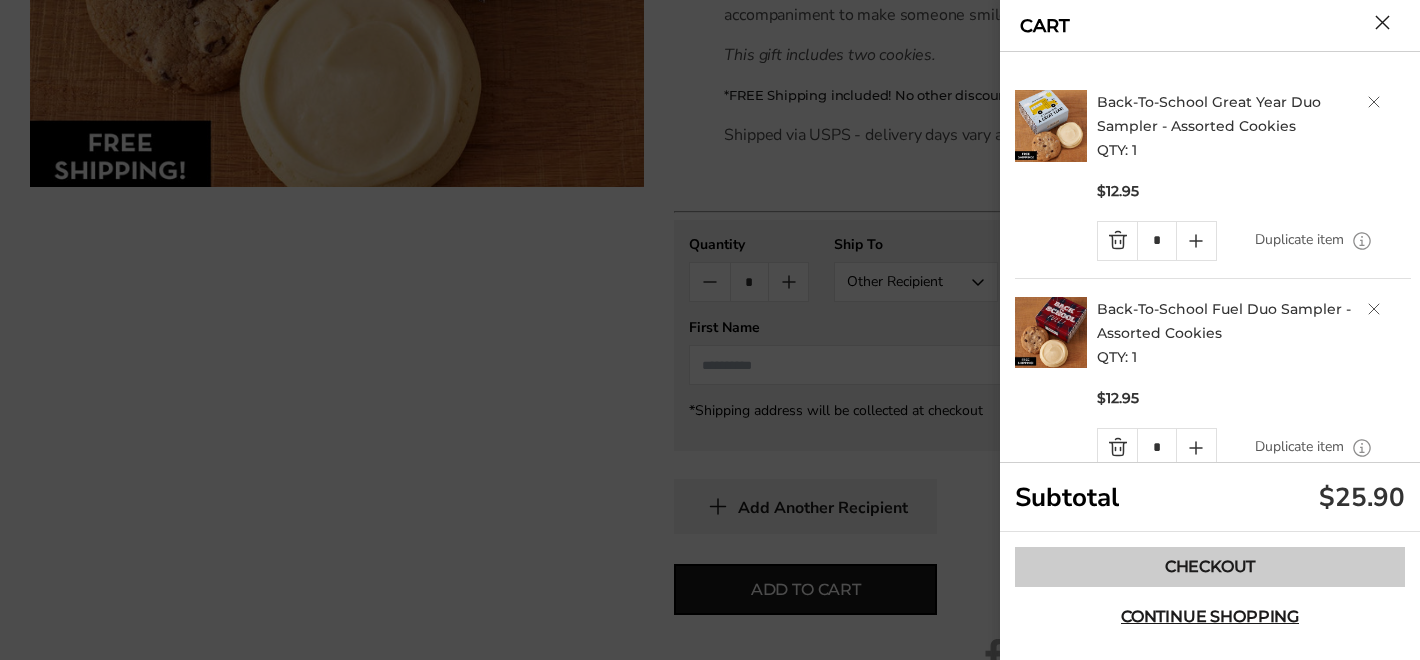 click on "Checkout" at bounding box center [1210, 567] 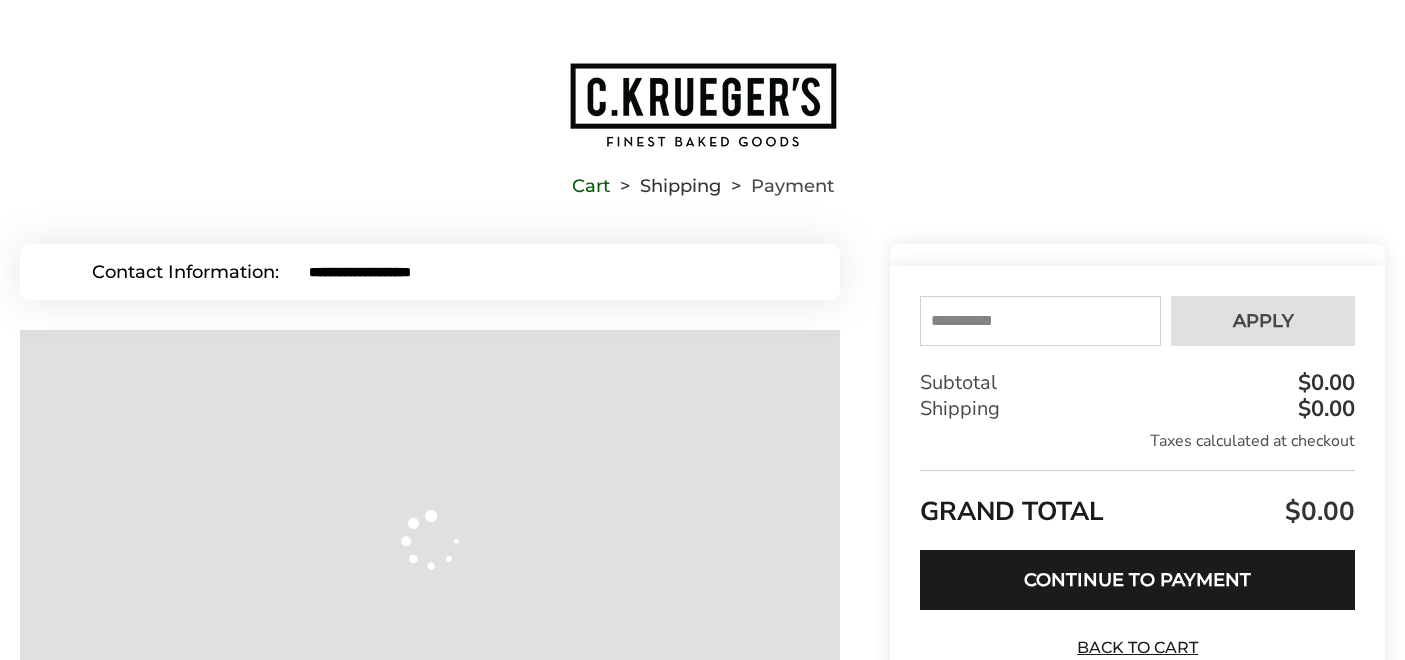 scroll, scrollTop: 0, scrollLeft: 0, axis: both 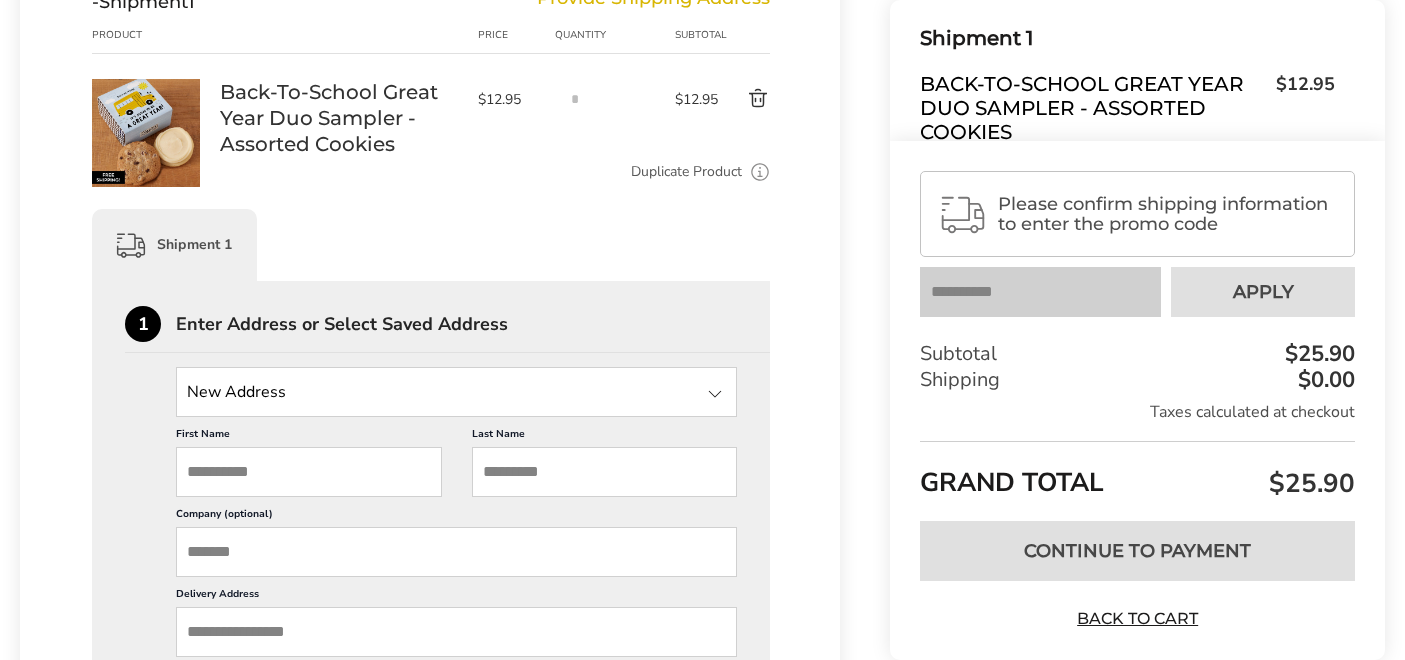 click on "First Name" at bounding box center [309, 472] 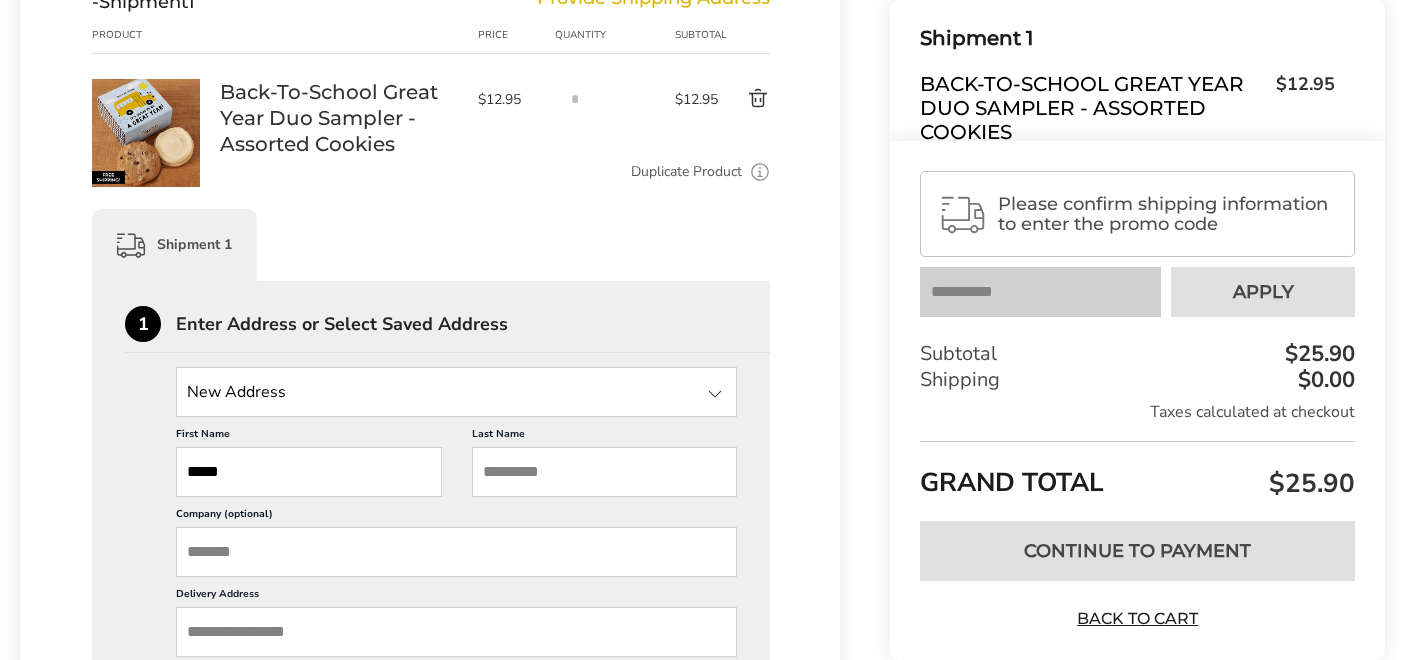 type on "*****" 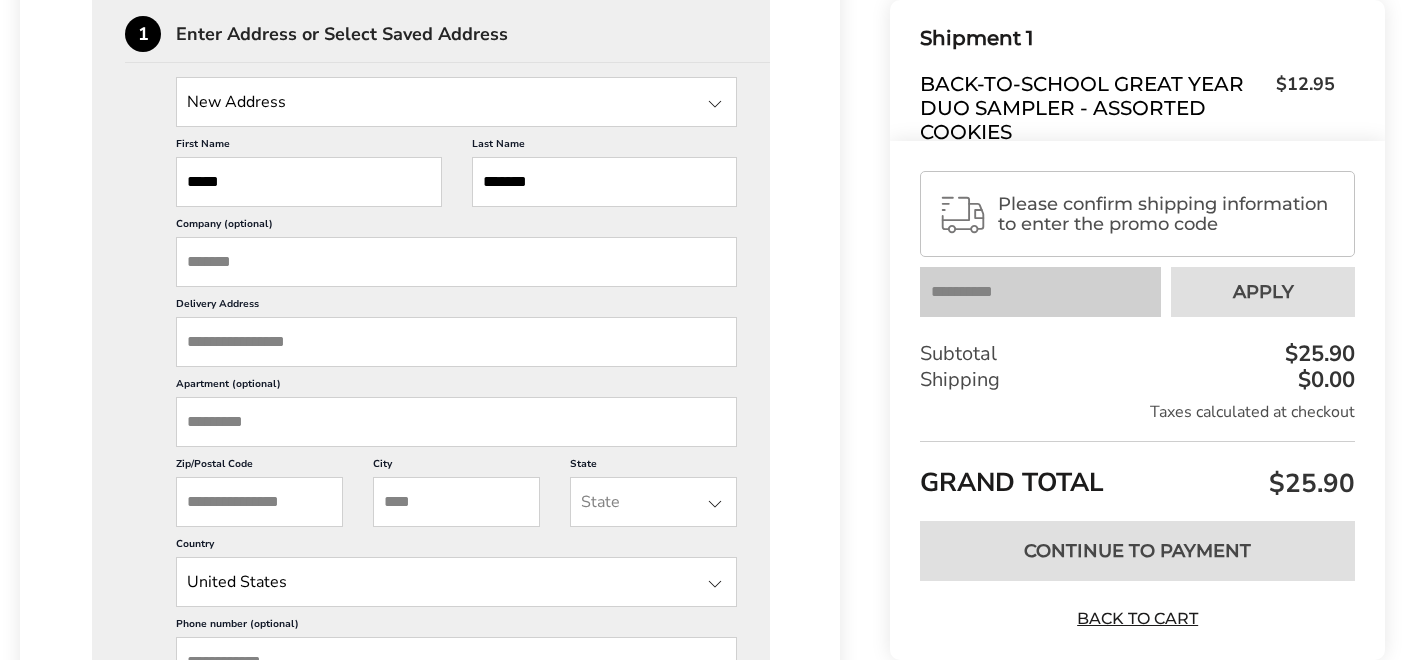 scroll, scrollTop: 688, scrollLeft: 0, axis: vertical 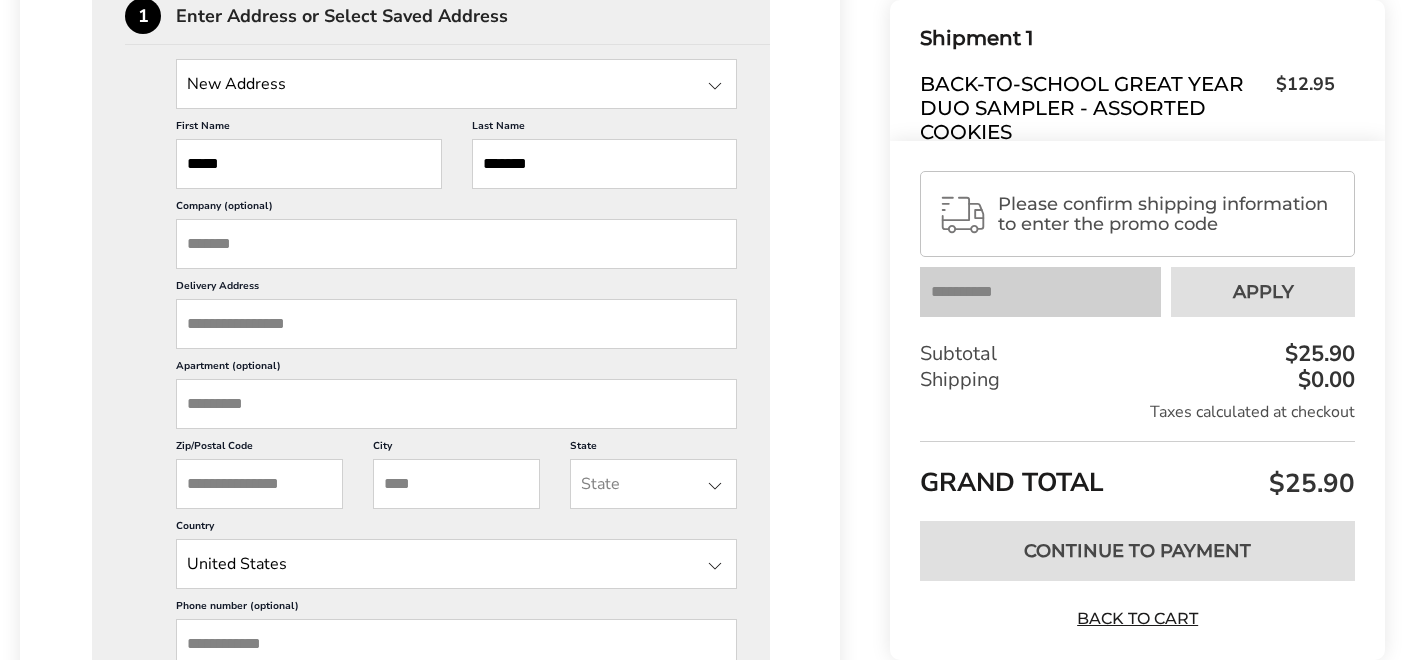 type on "*******" 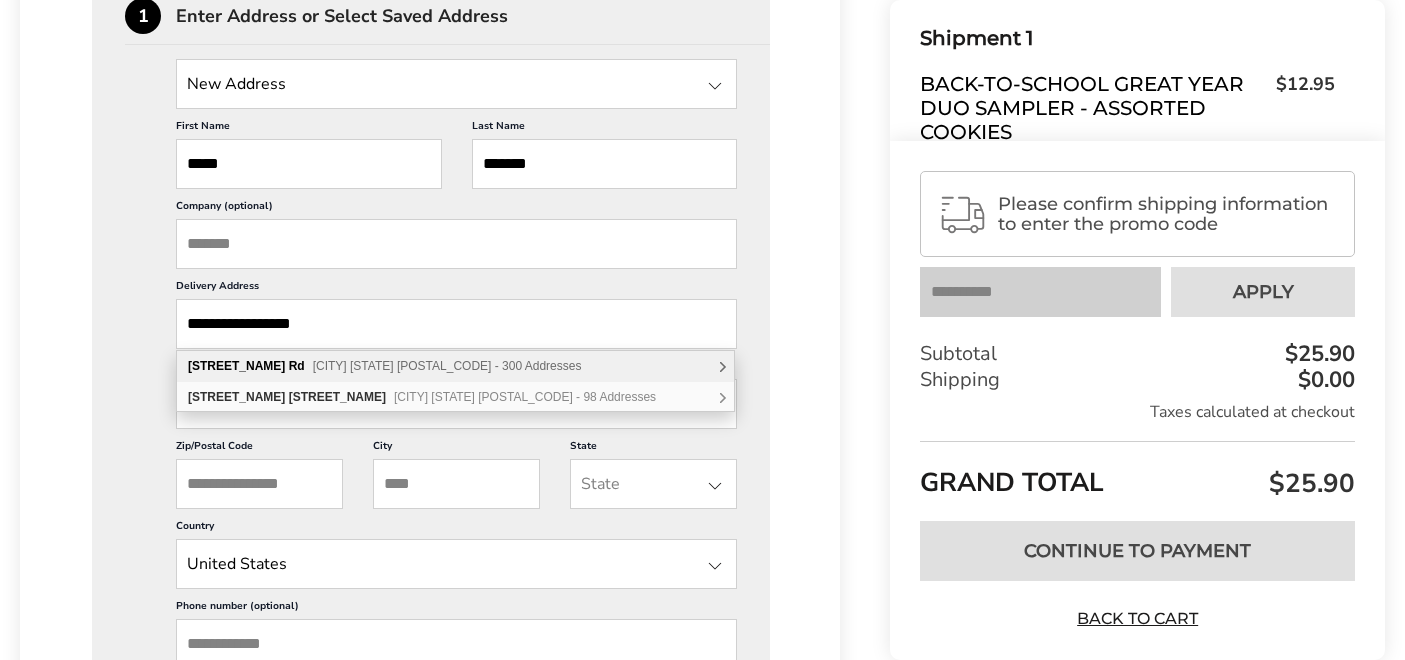 click on "Fulton Grove   Rd Cincinnati OH 45245 - 300 Addresses" at bounding box center (455, 366) 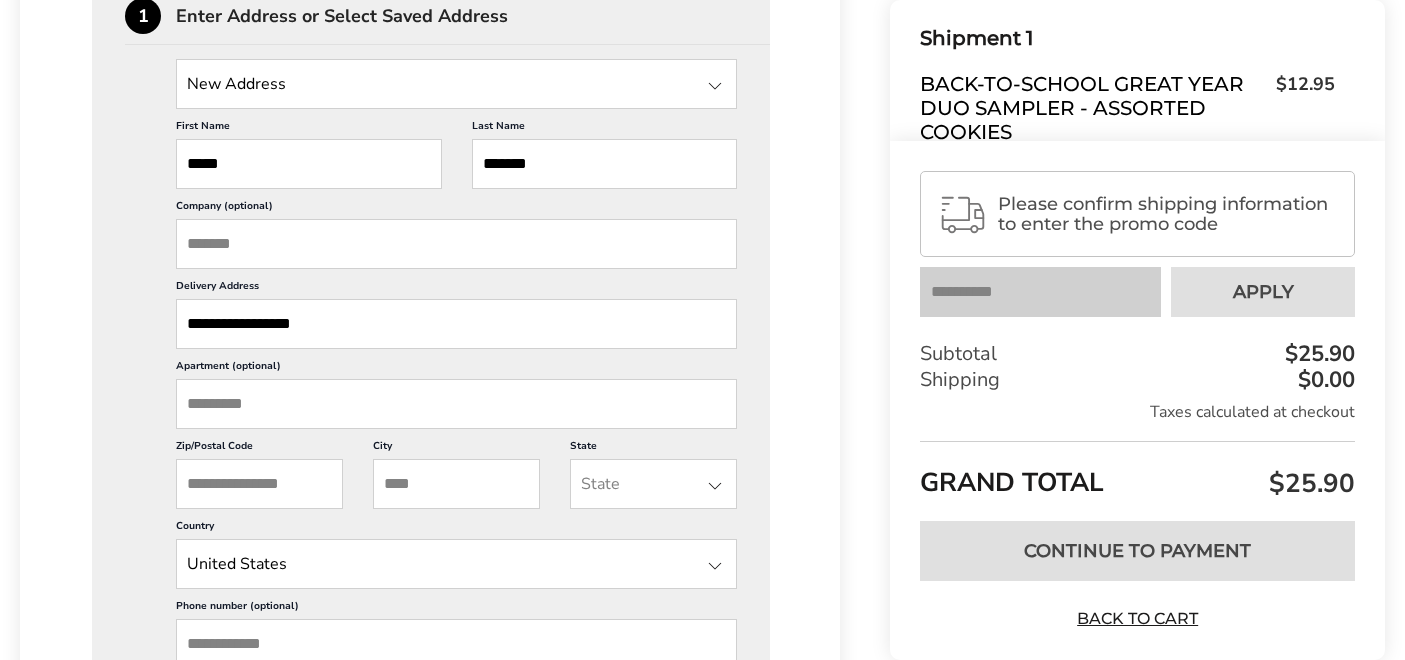 click on "**********" at bounding box center (456, 324) 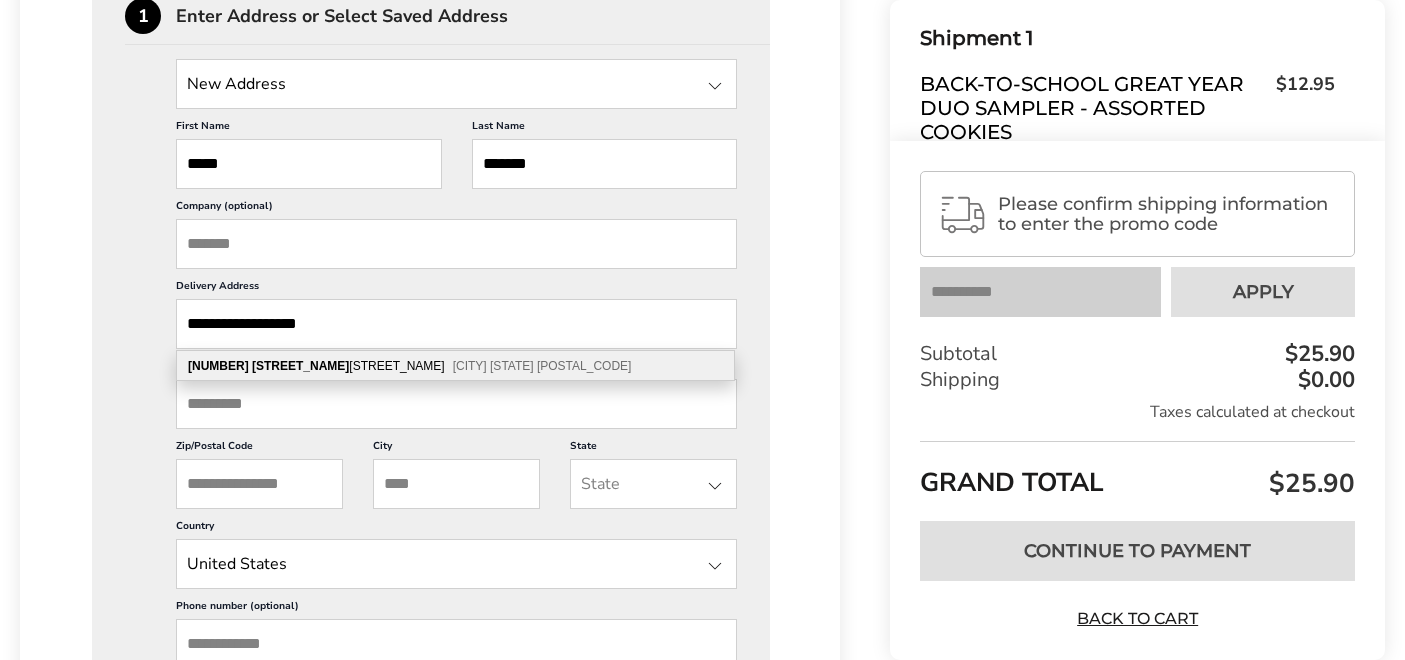 type on "**********" 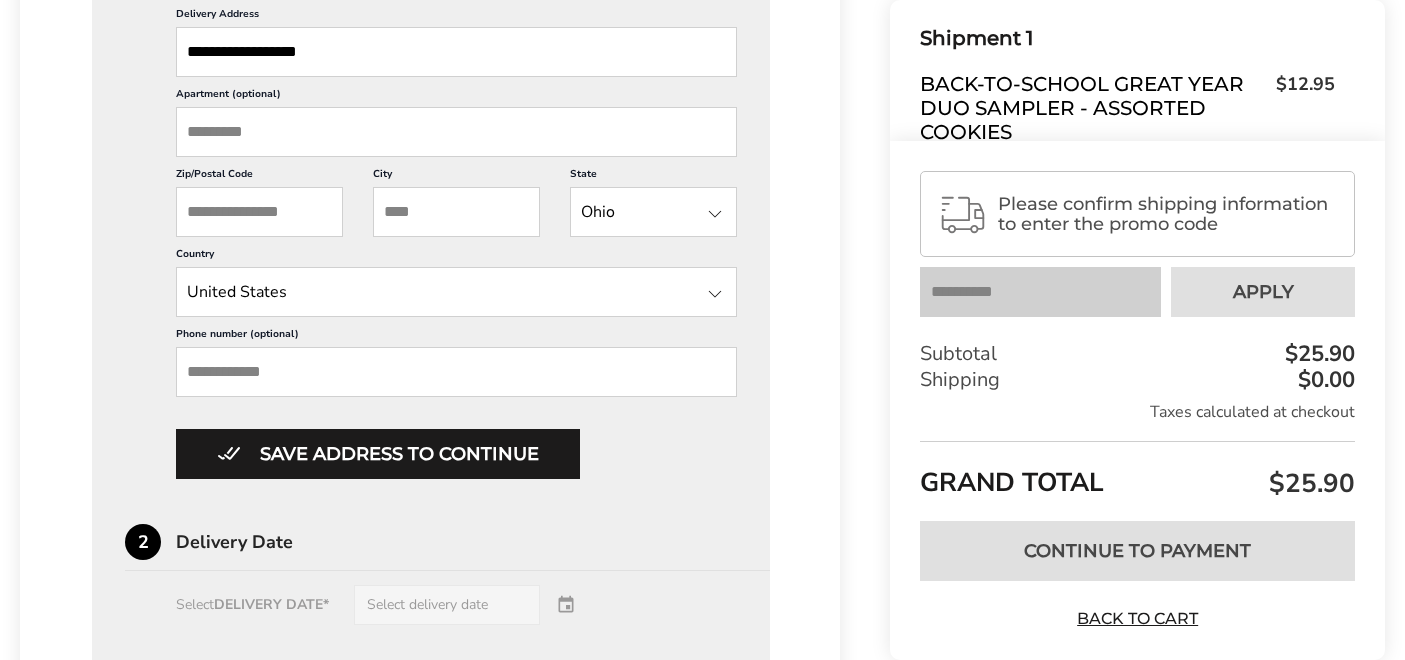 scroll, scrollTop: 969, scrollLeft: 0, axis: vertical 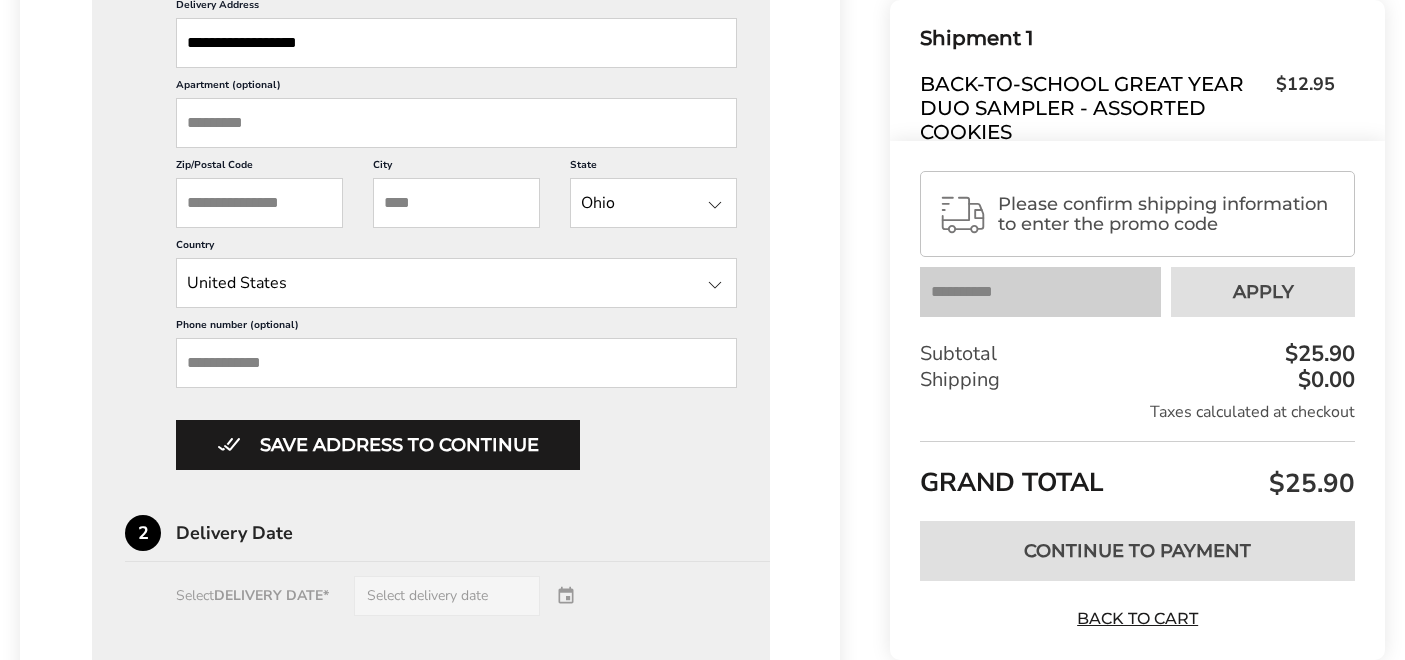 click on "Phone number (optional)" at bounding box center (456, 363) 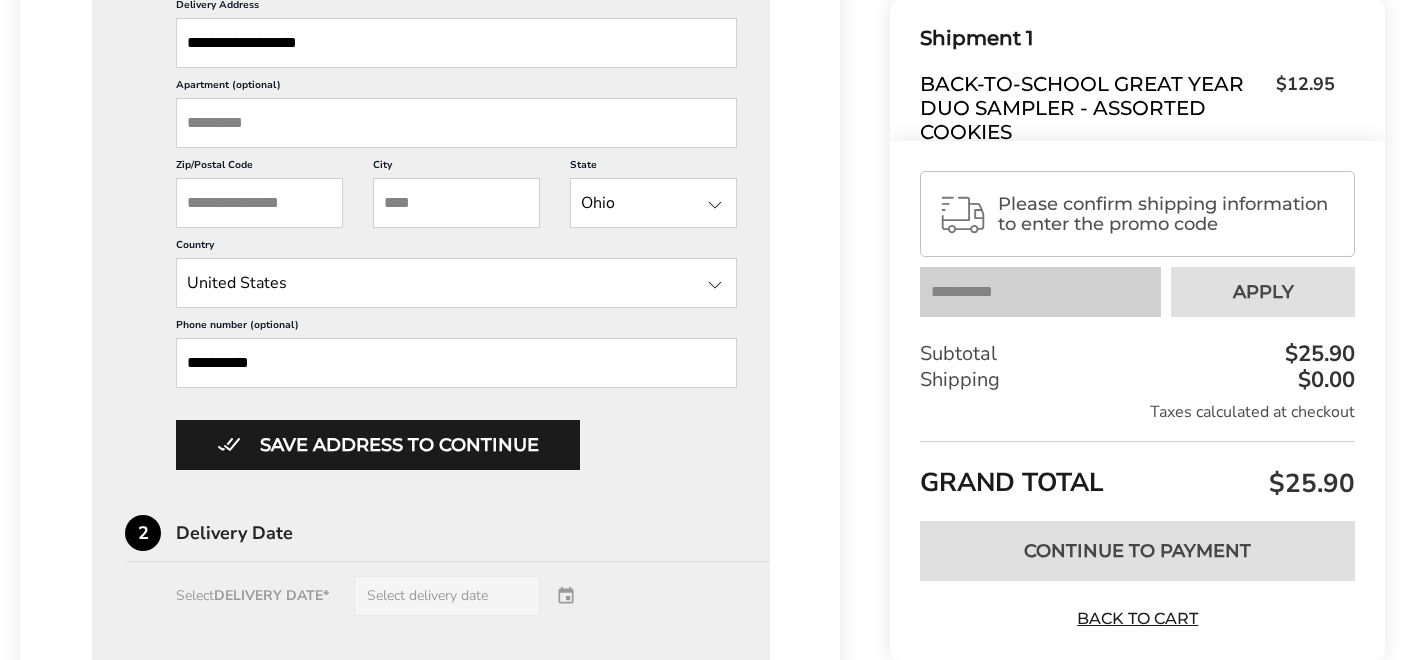 type on "*****" 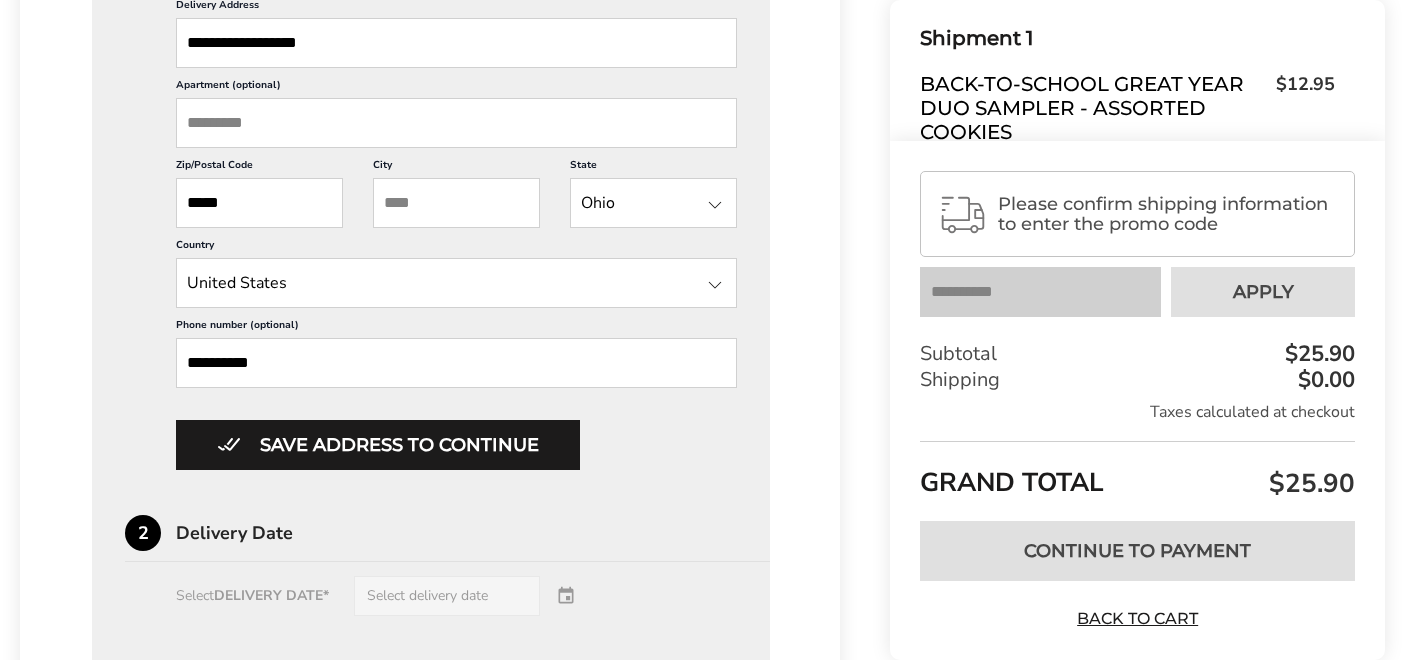 type on "****" 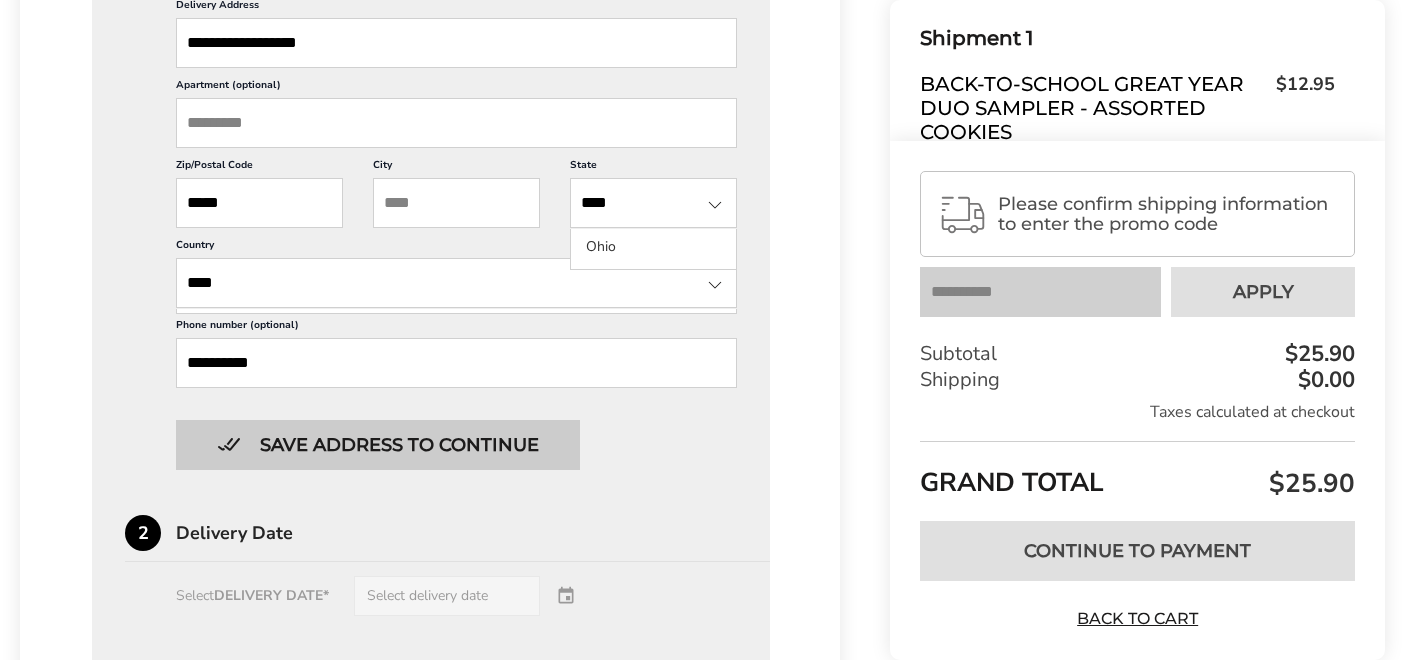 click on "Save address to continue" at bounding box center (378, 445) 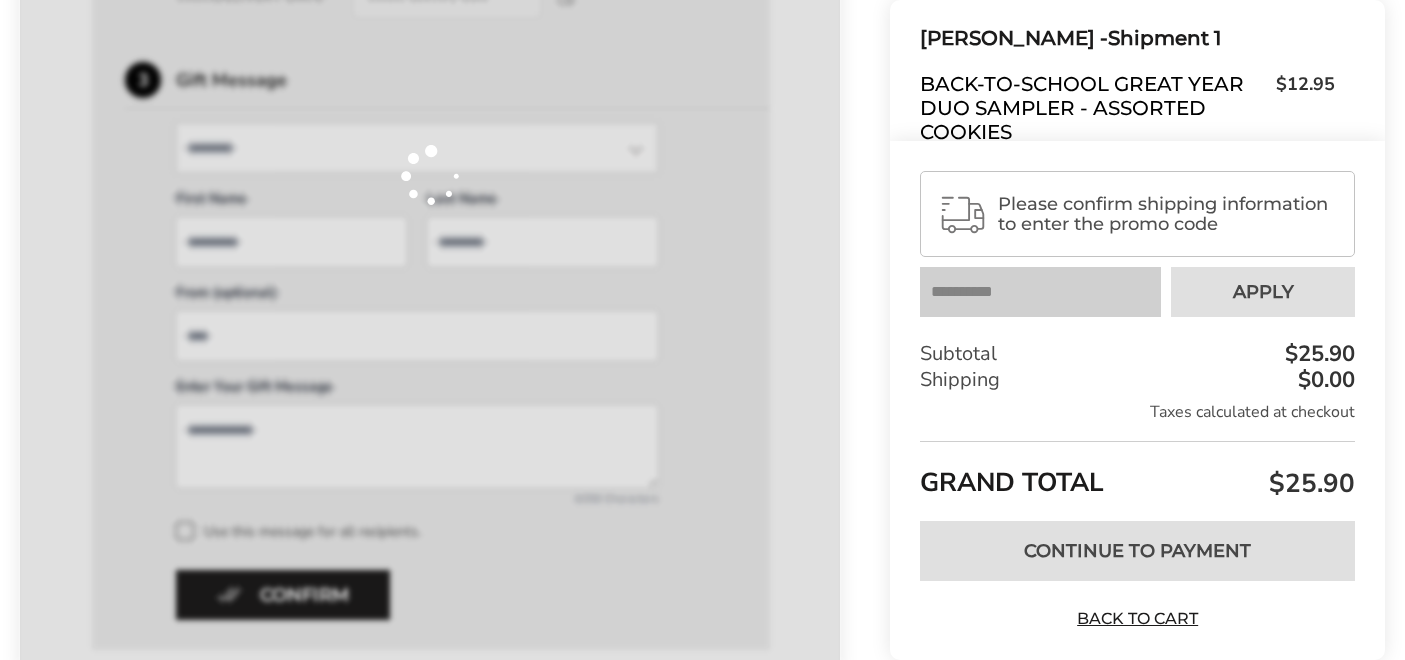 scroll, scrollTop: 991, scrollLeft: 0, axis: vertical 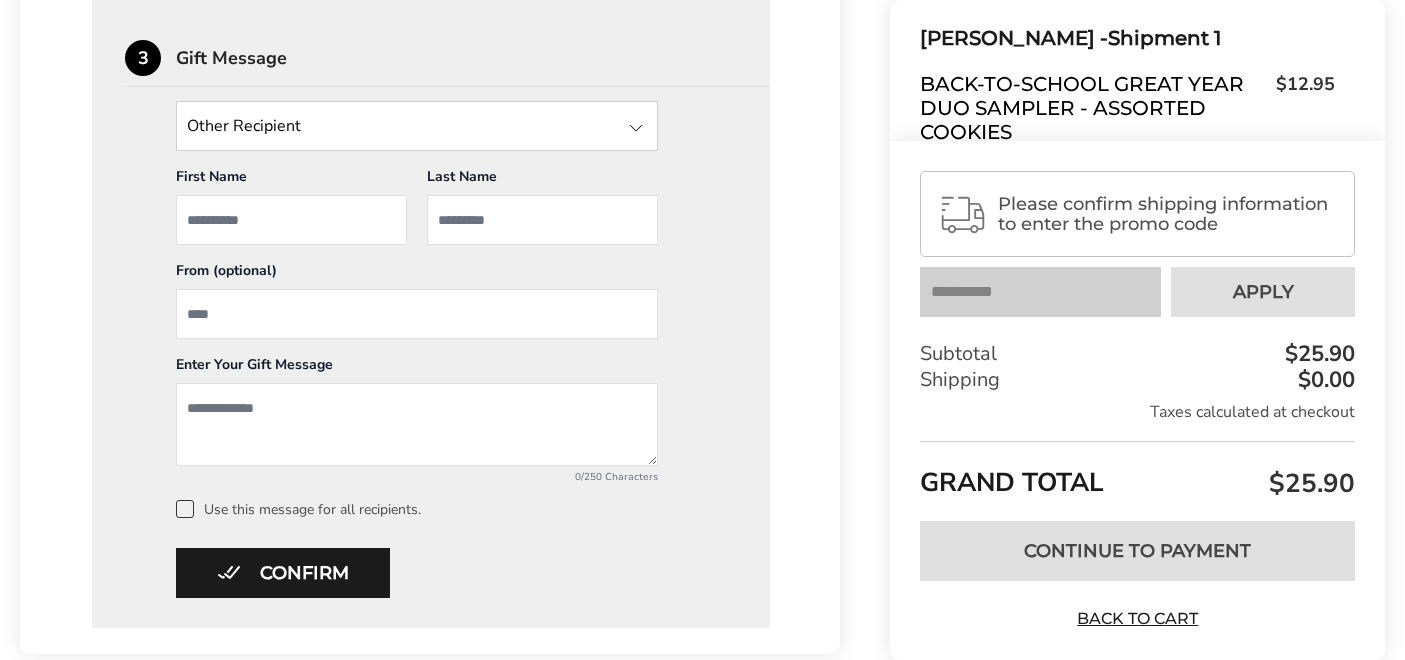 click at bounding box center [417, 314] 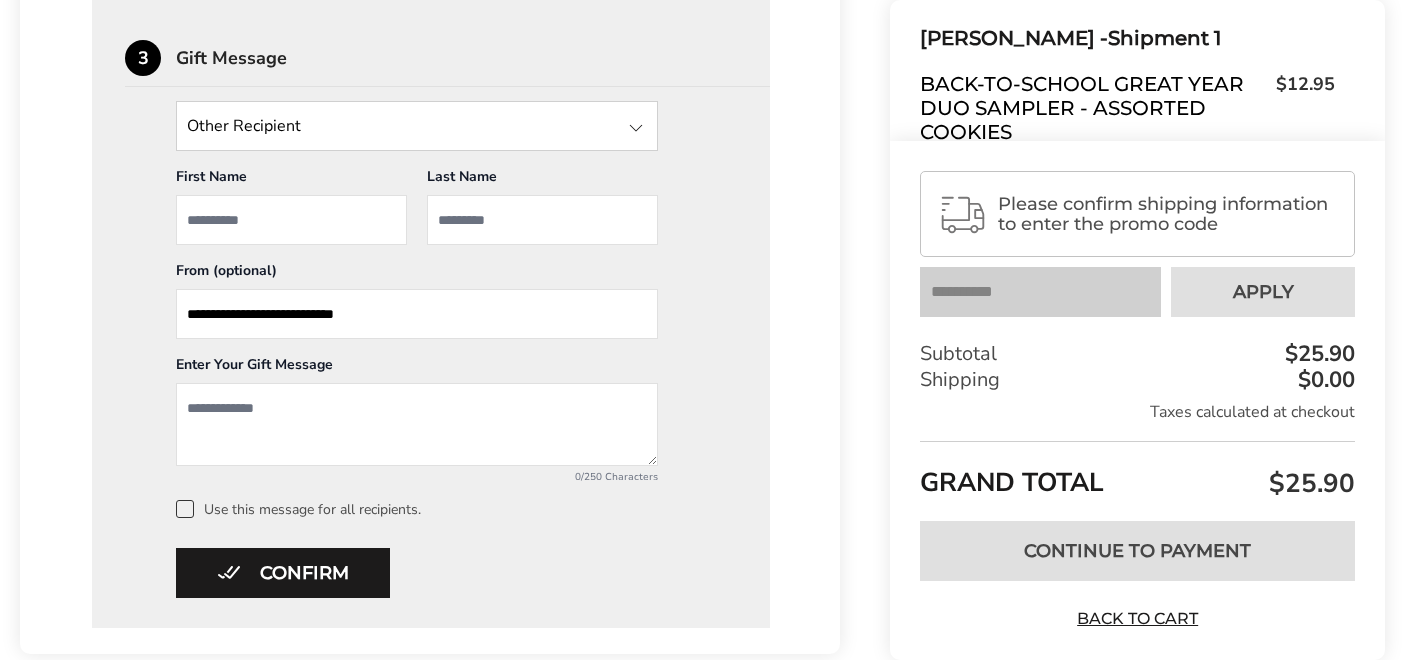 type on "**********" 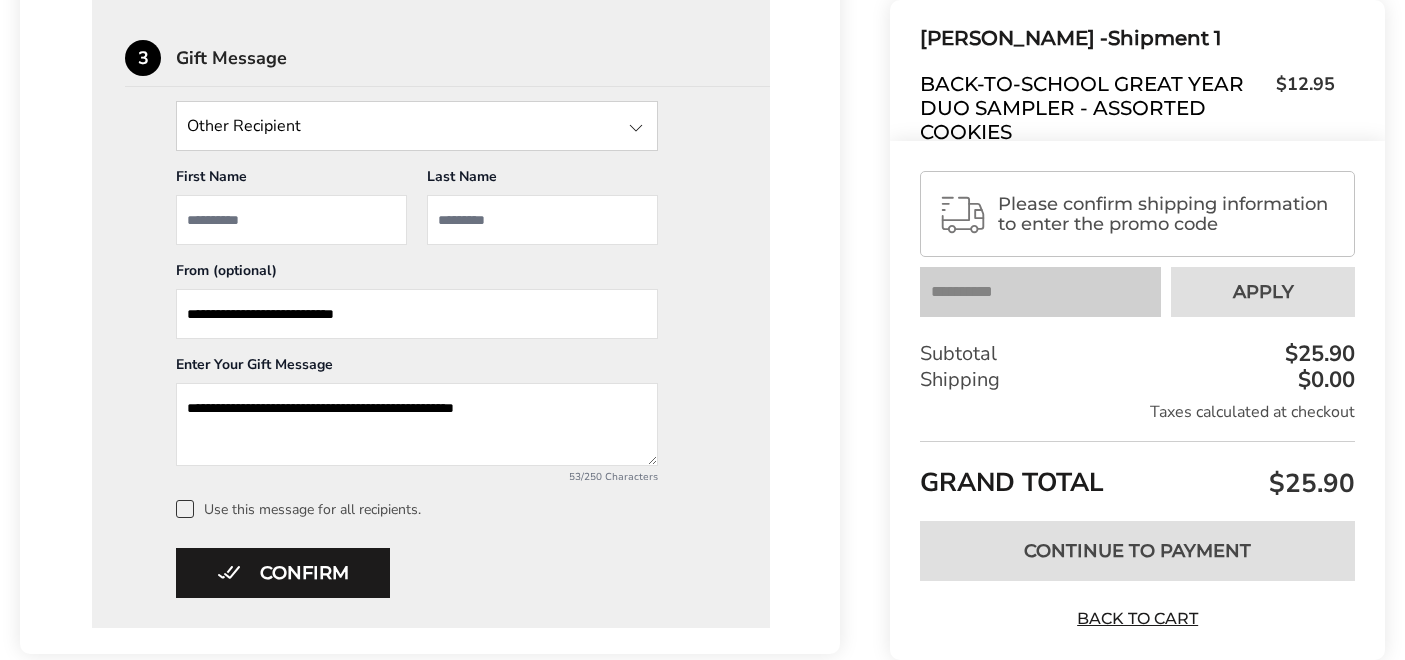 type on "**********" 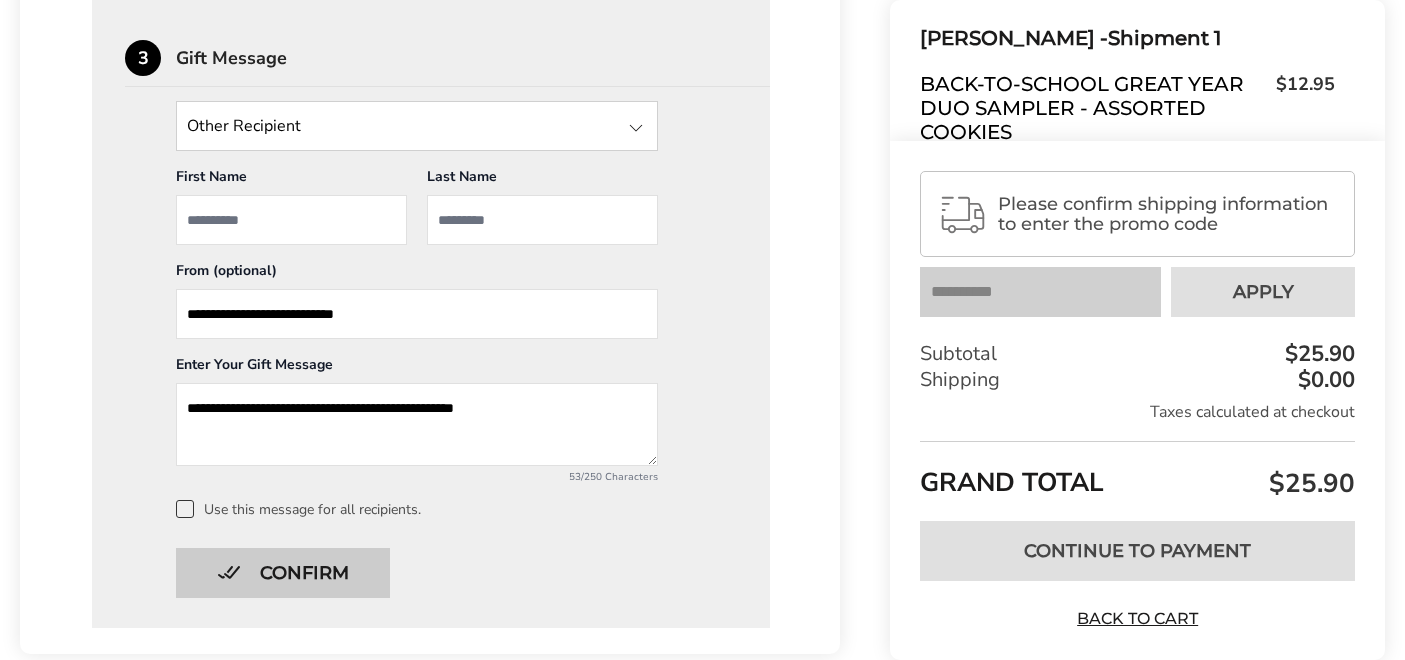click on "Confirm" at bounding box center (283, 573) 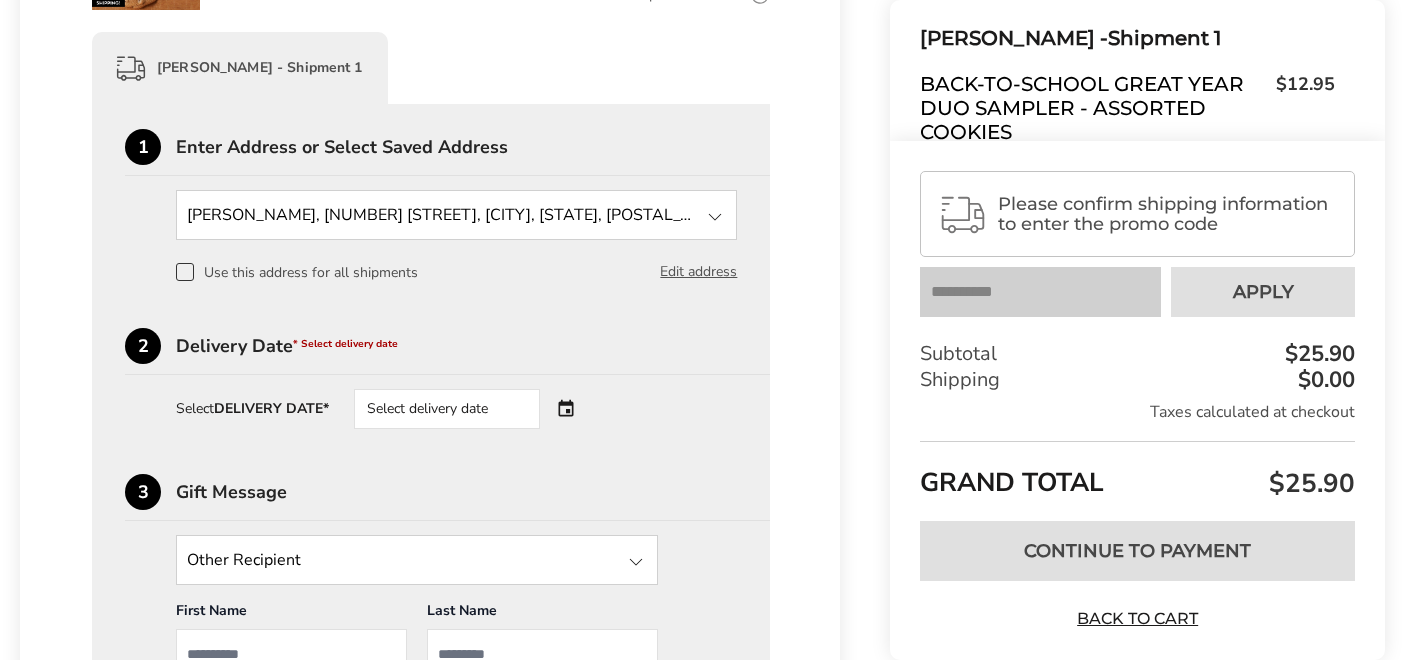 scroll, scrollTop: 555, scrollLeft: 0, axis: vertical 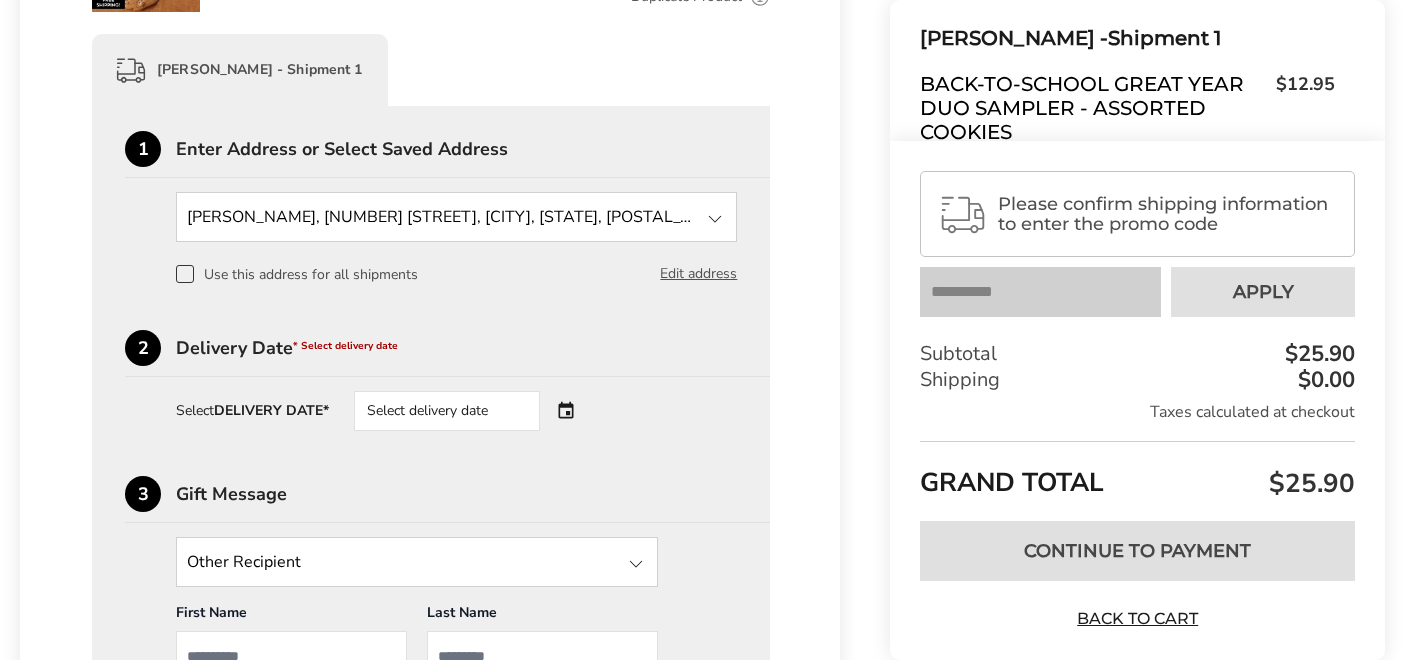 click at bounding box center (417, 562) 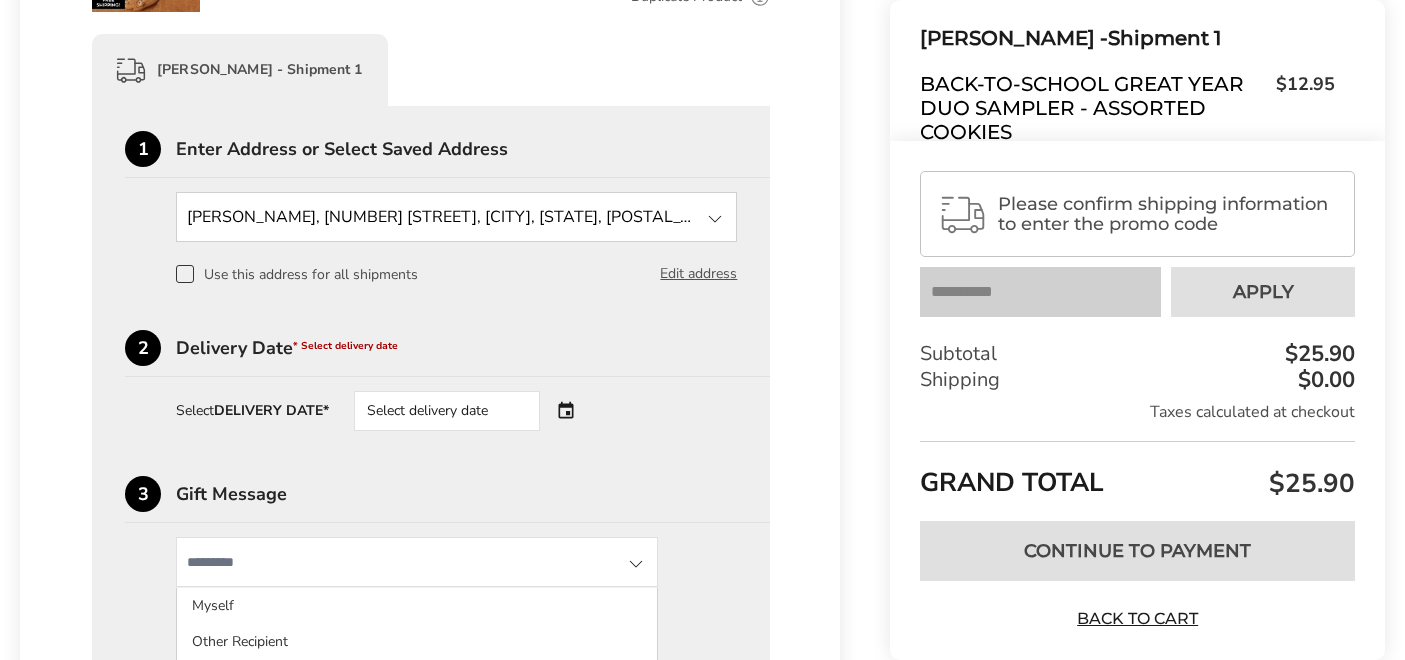 click at bounding box center (417, 562) 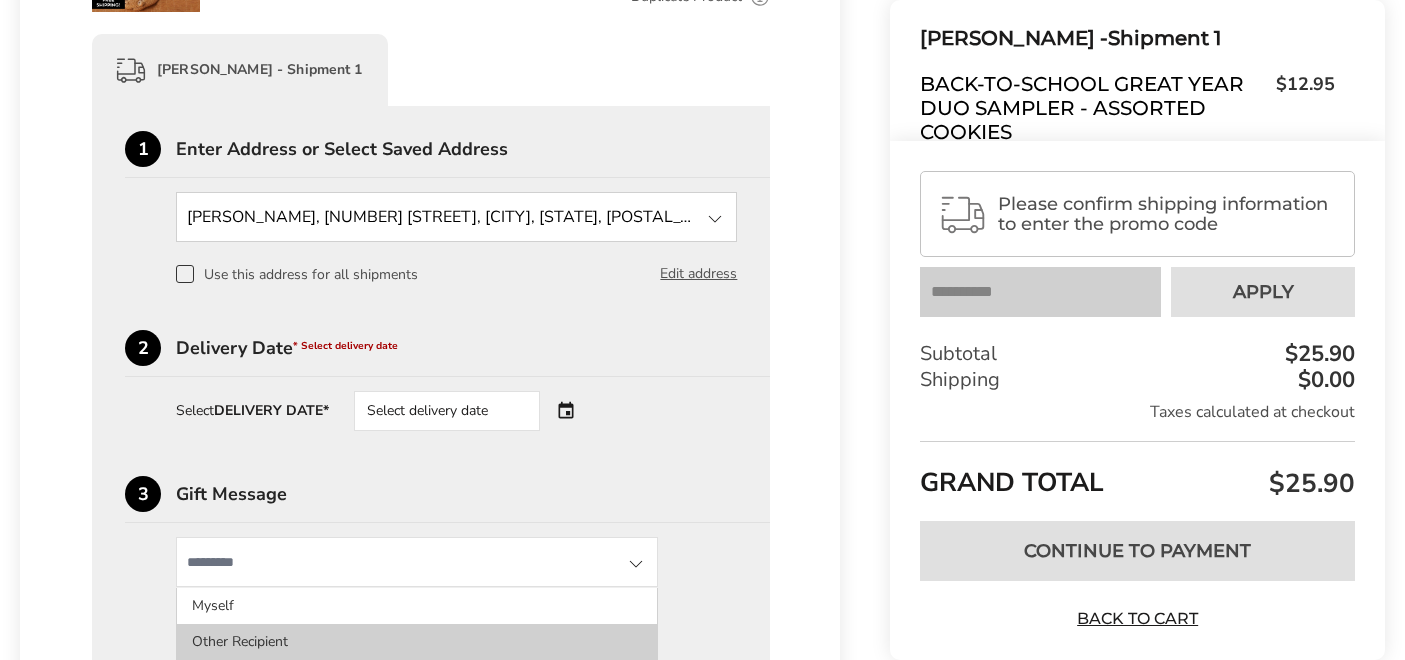 click on "Other Recipient" 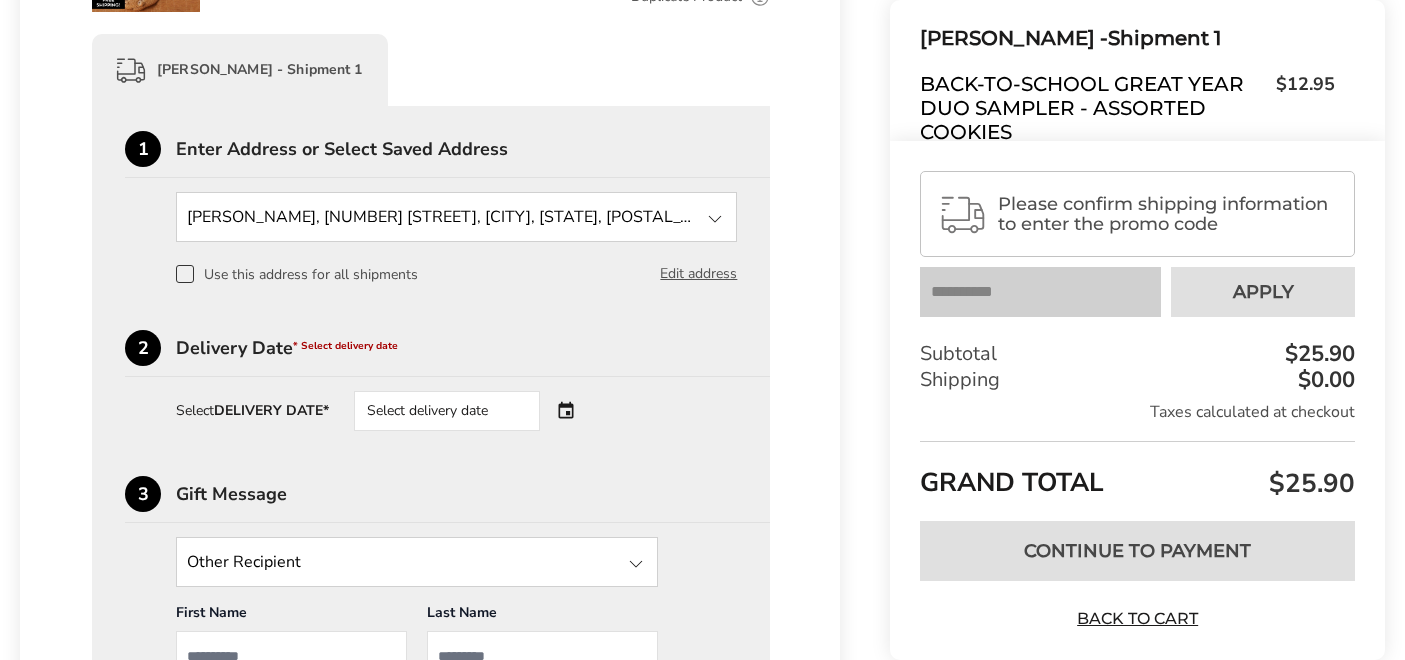 click on "Select delivery date" at bounding box center (475, 411) 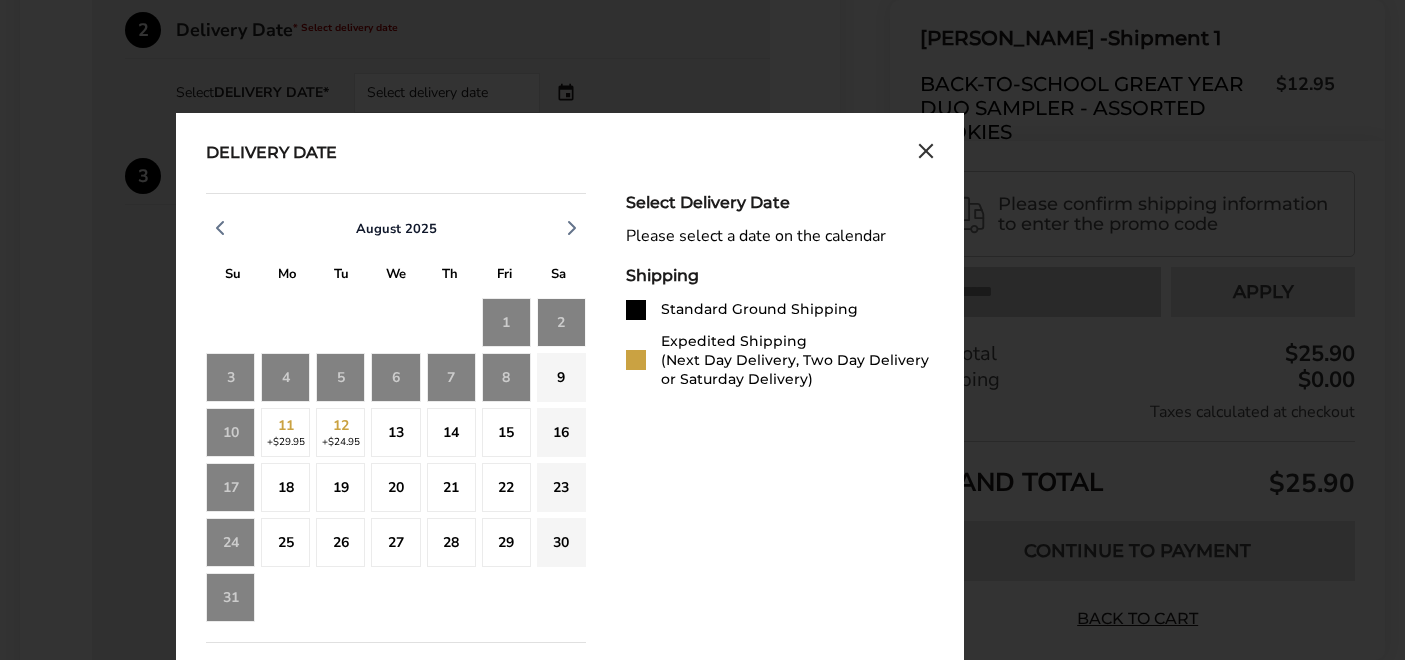scroll, scrollTop: 874, scrollLeft: 0, axis: vertical 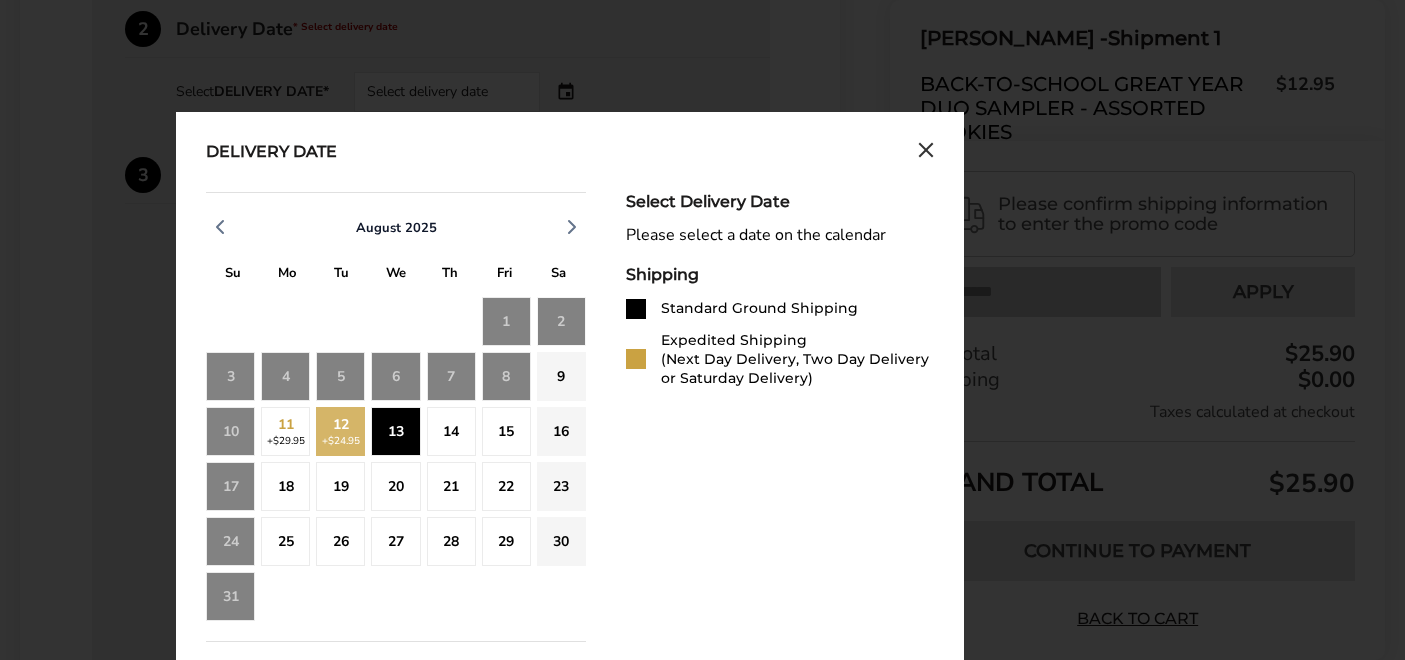 click on "13" 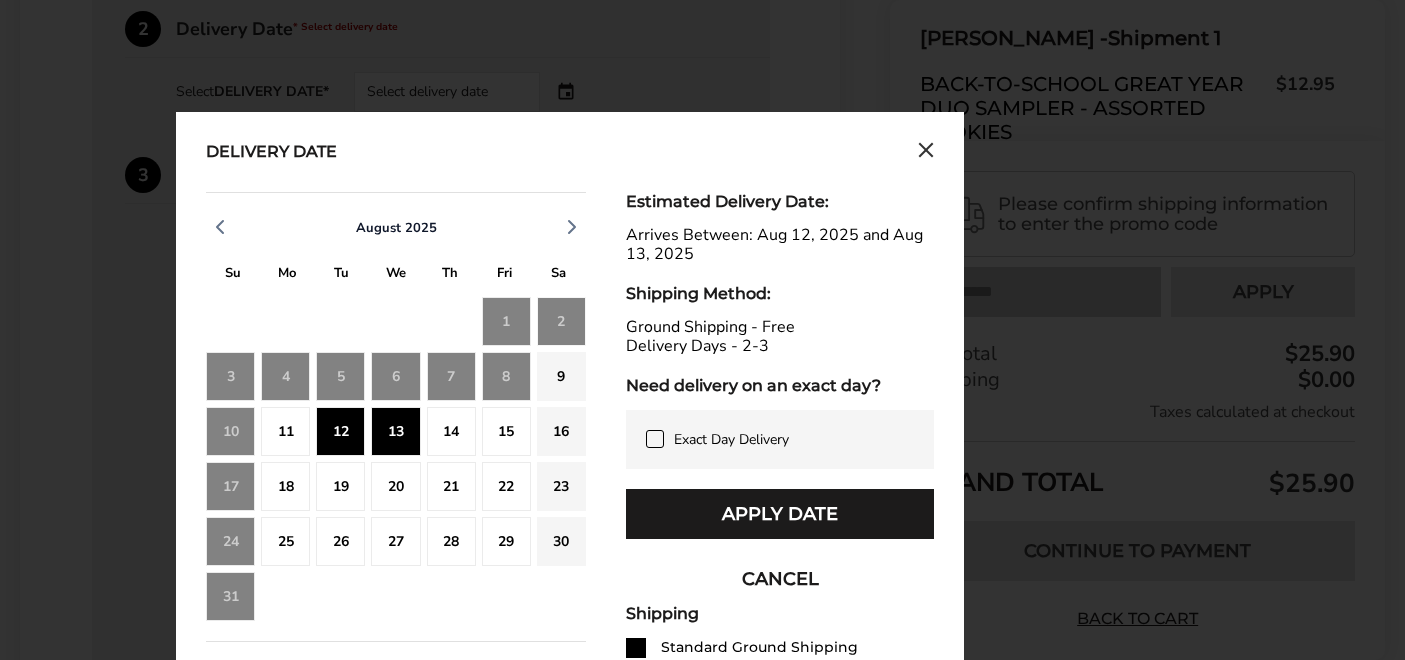 click on "14" 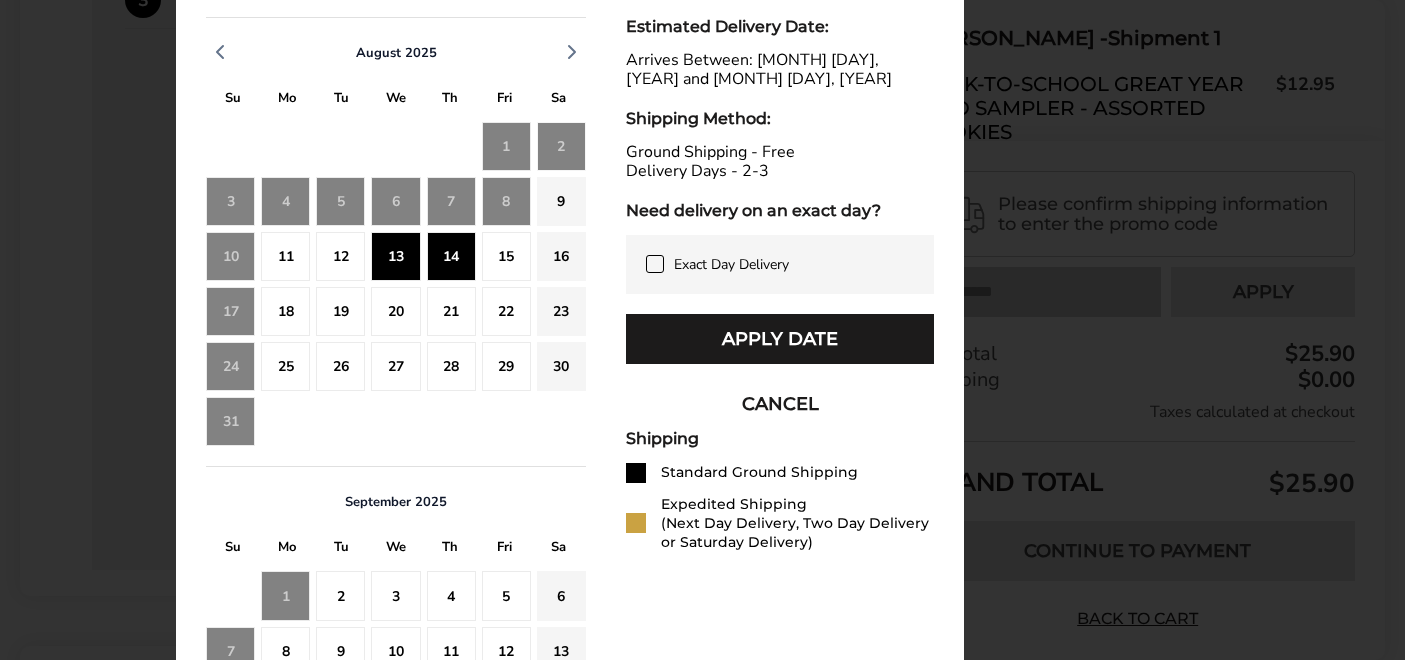 scroll, scrollTop: 1051, scrollLeft: 0, axis: vertical 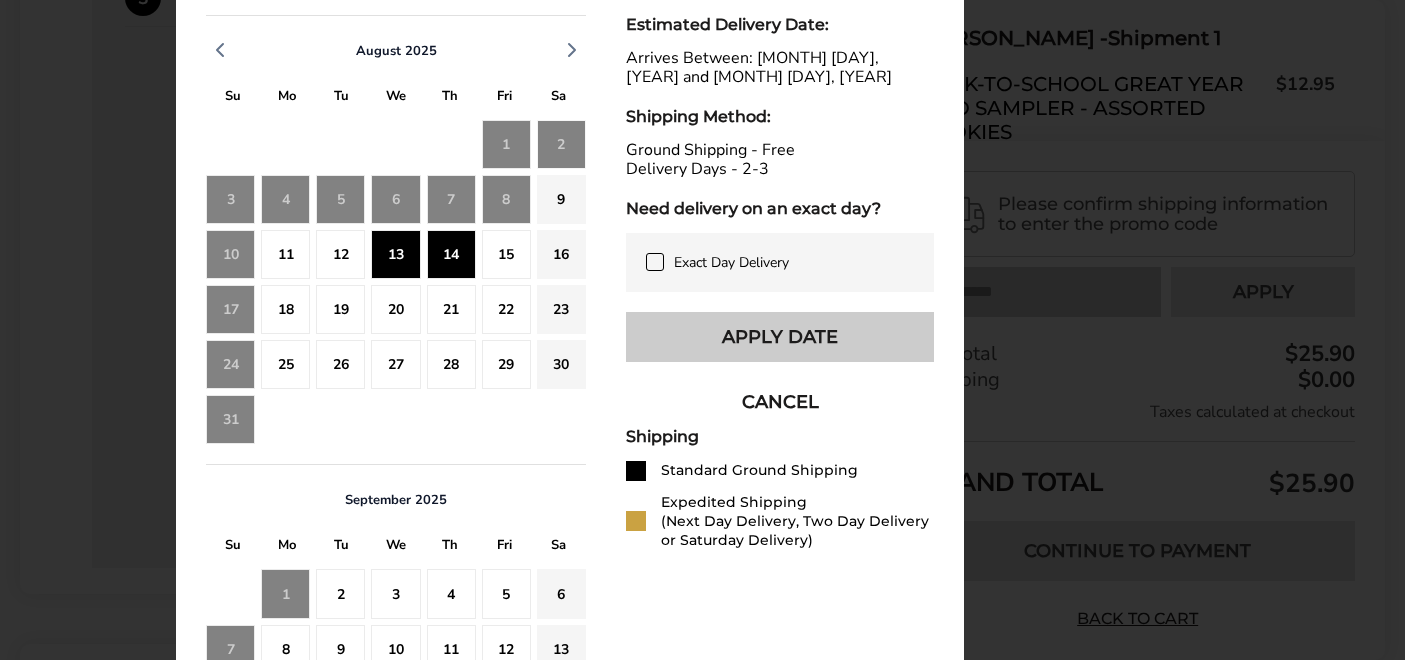 click on "Apply Date" at bounding box center (780, 337) 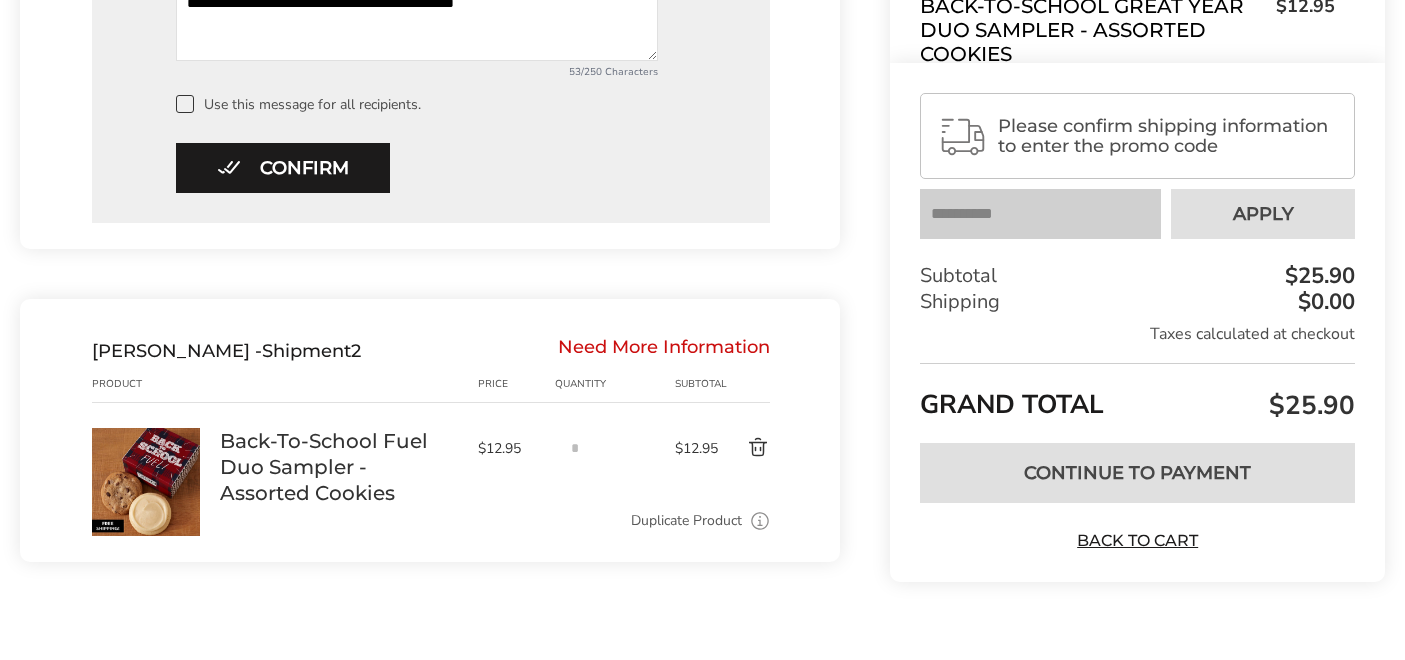 scroll, scrollTop: 1424, scrollLeft: 0, axis: vertical 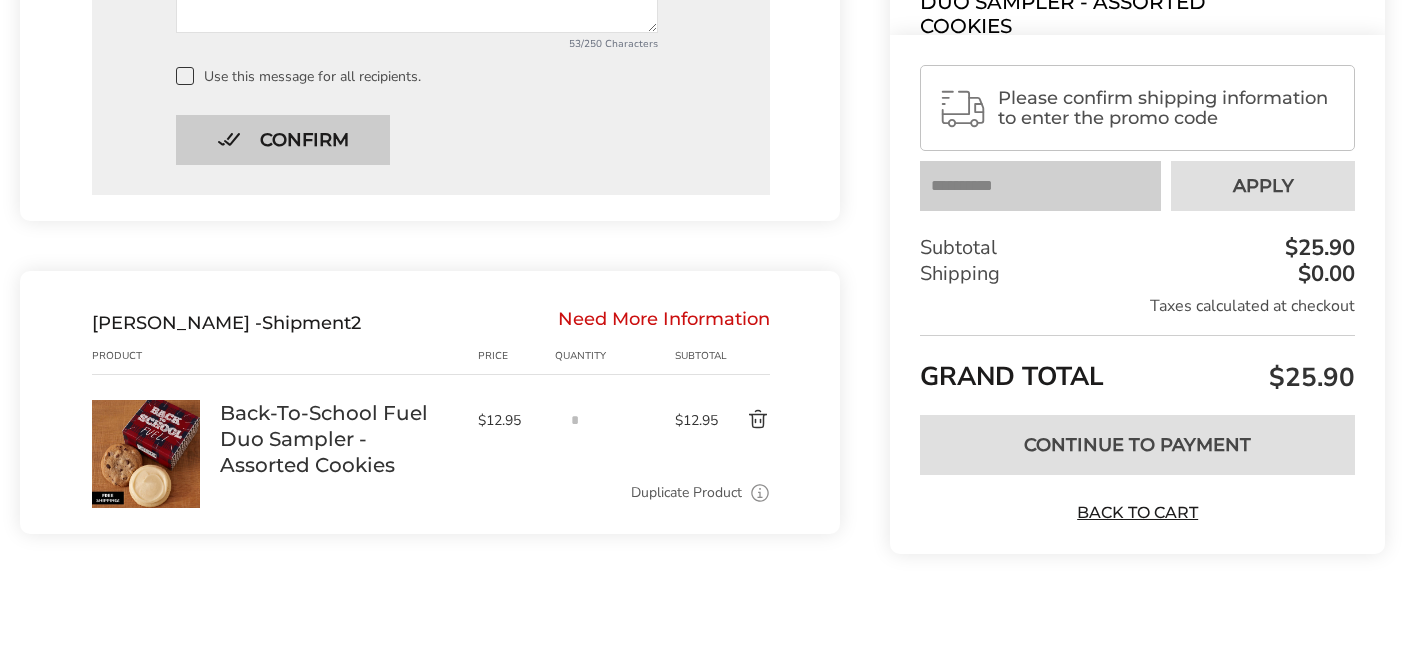 click on "Confirm" at bounding box center (283, 140) 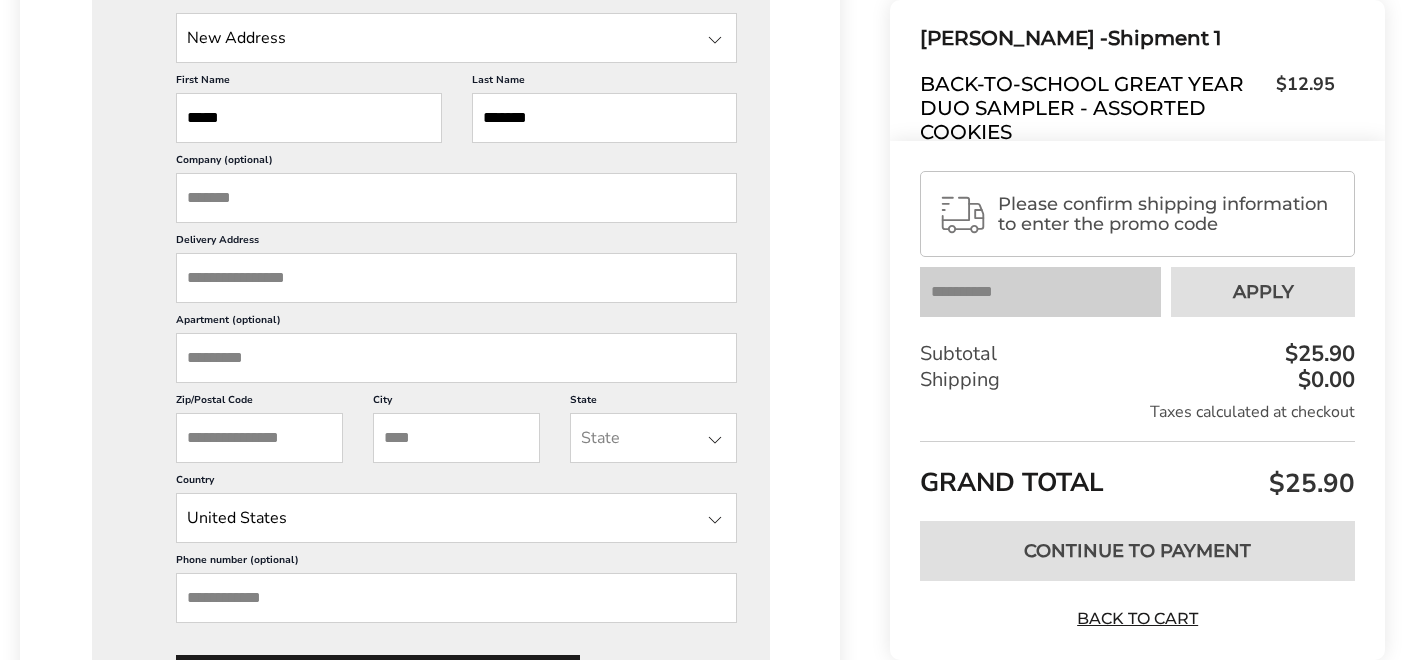 scroll, scrollTop: 1203, scrollLeft: 0, axis: vertical 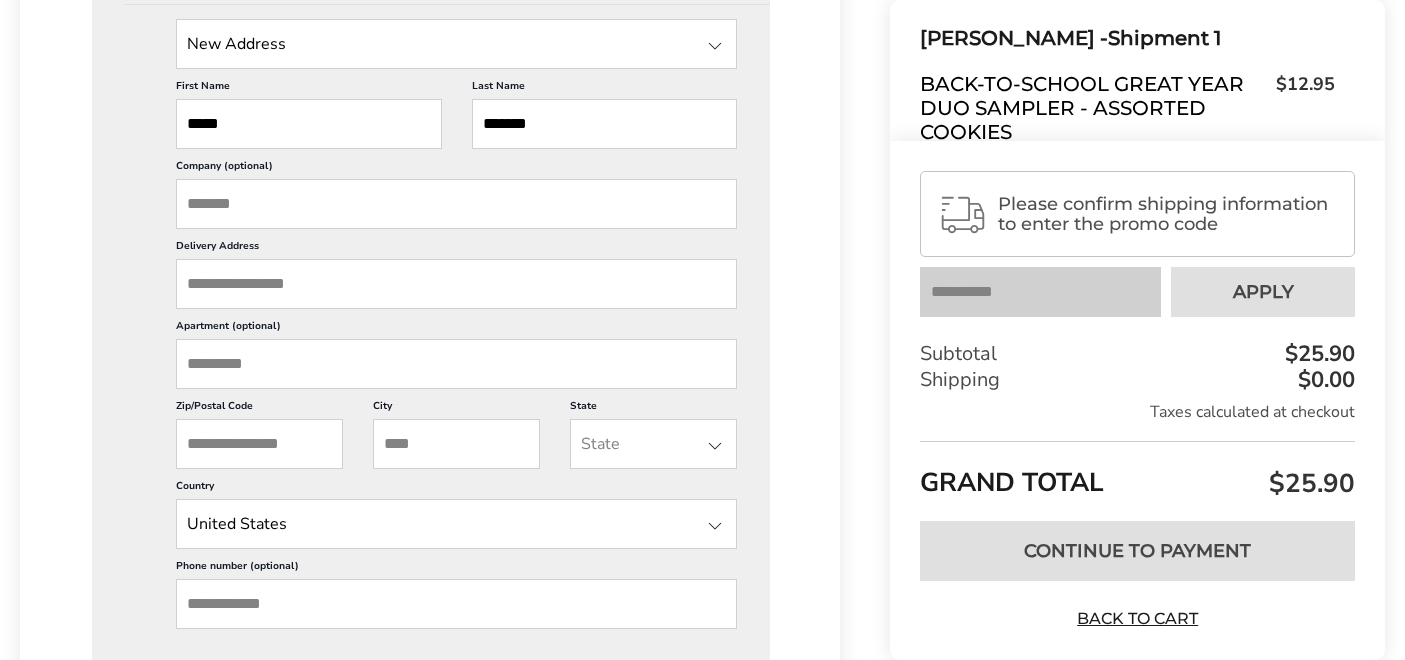 click on "Delivery Address" at bounding box center (456, 284) 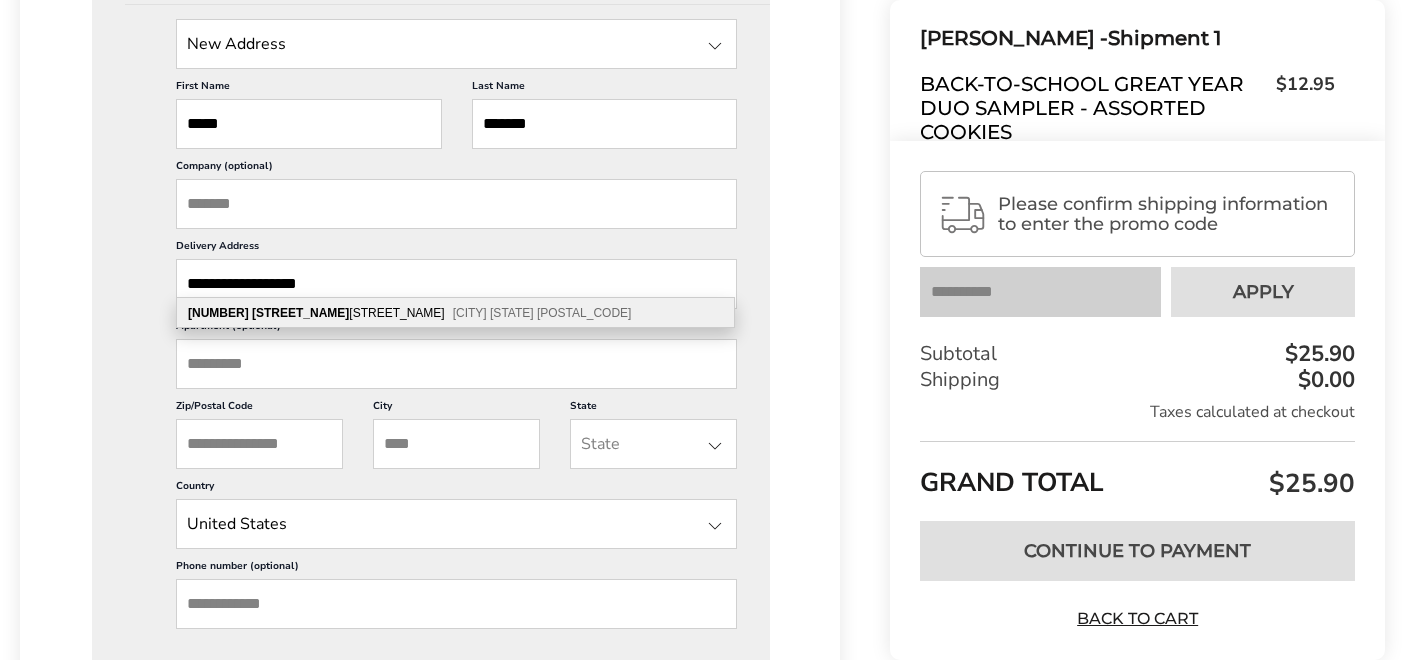 type on "**********" 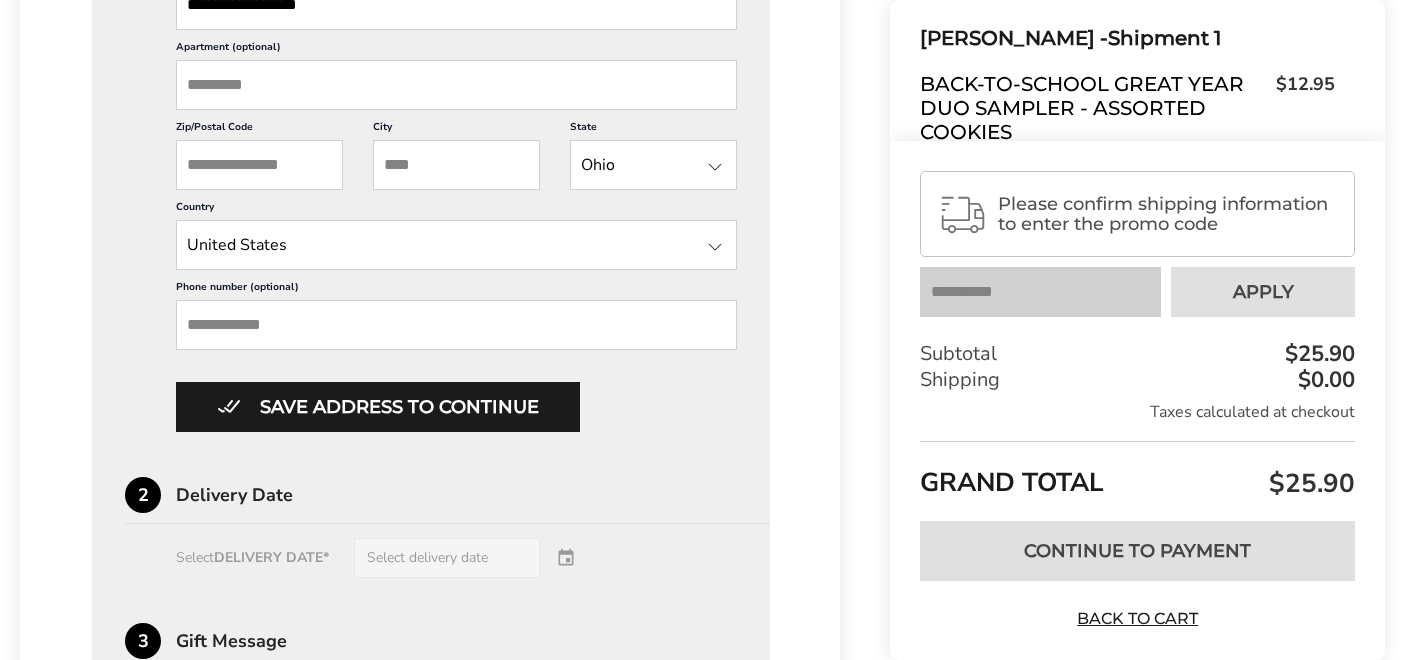 scroll, scrollTop: 1489, scrollLeft: 0, axis: vertical 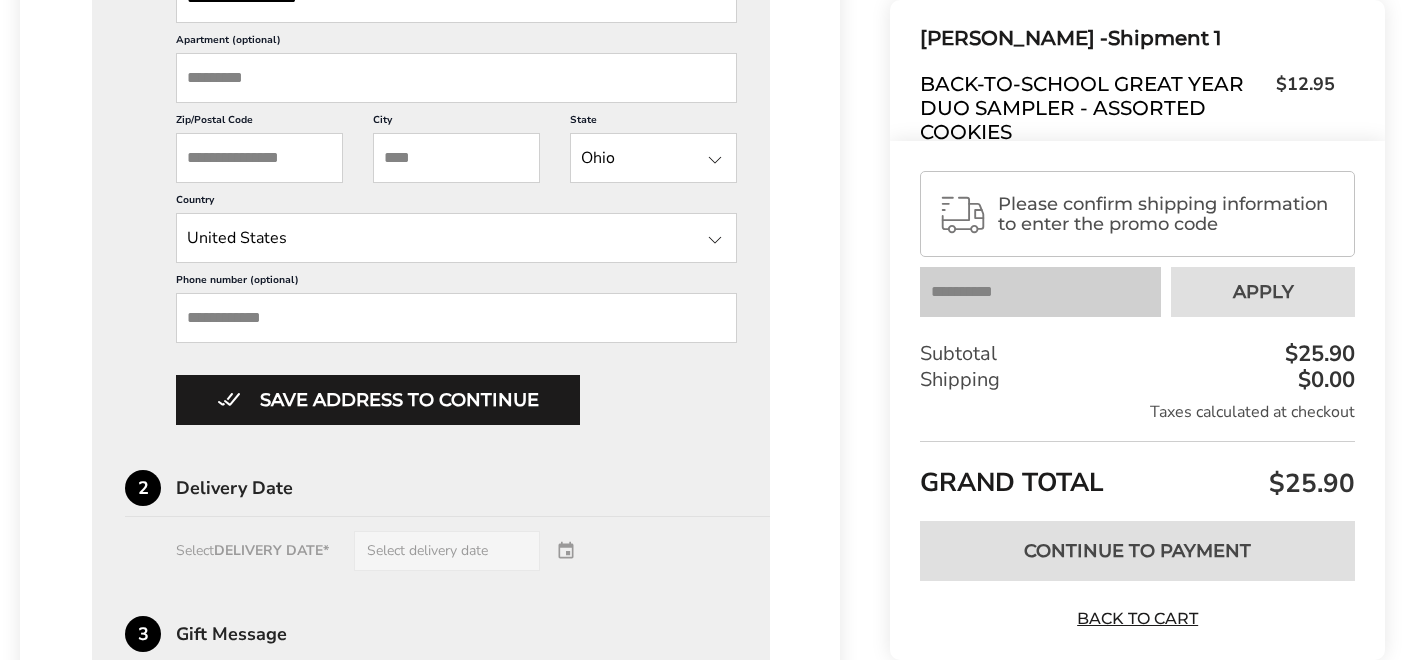 click on "Phone number (optional)" at bounding box center [456, 318] 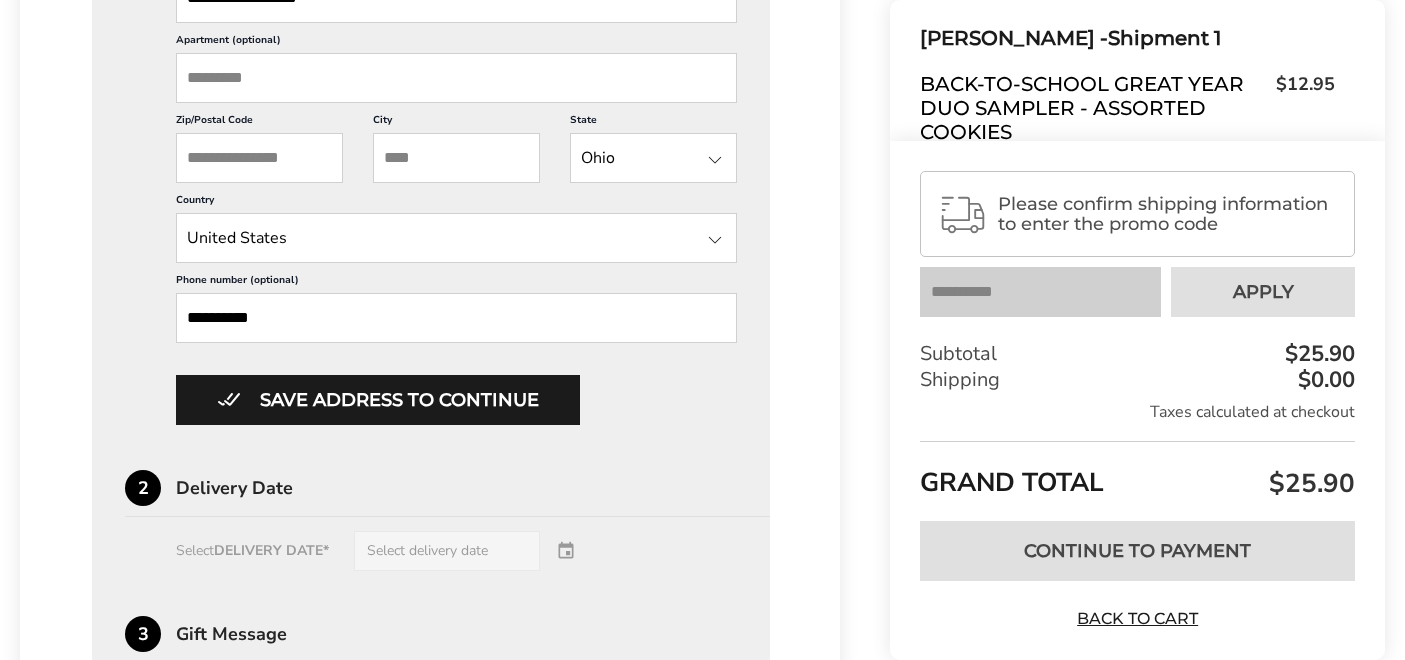 type on "*****" 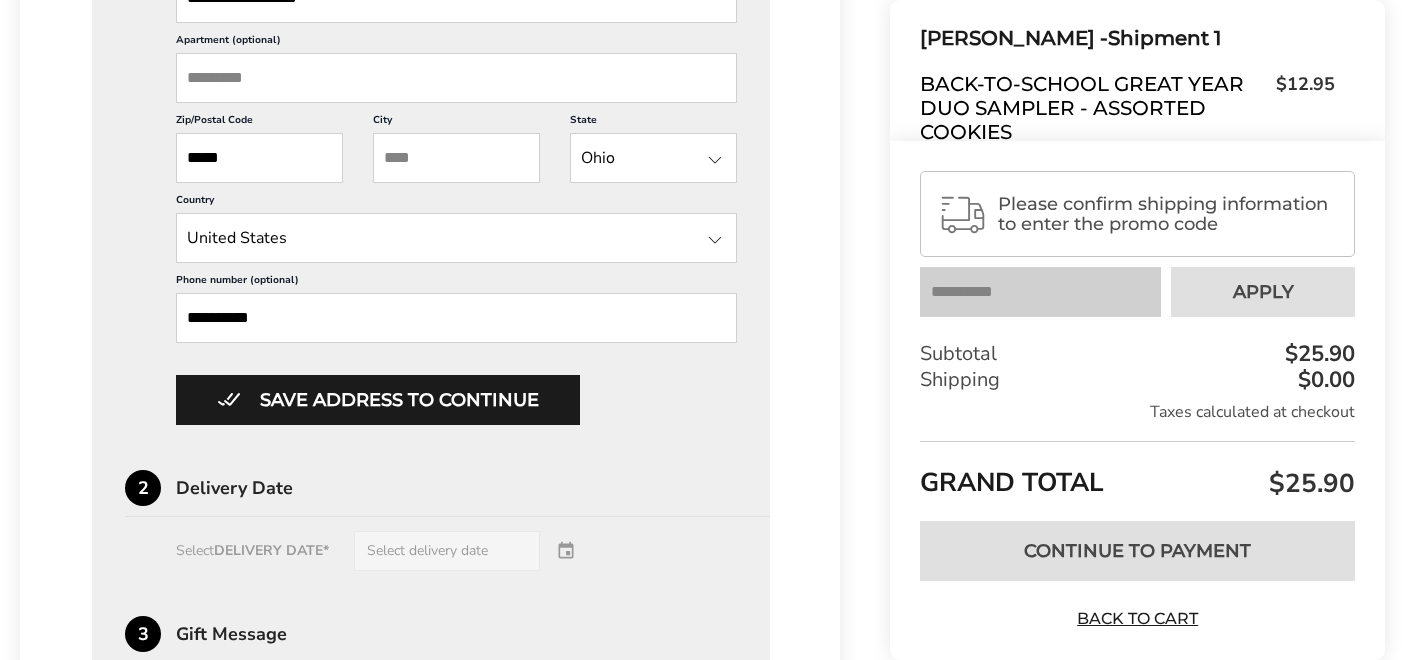 type on "****" 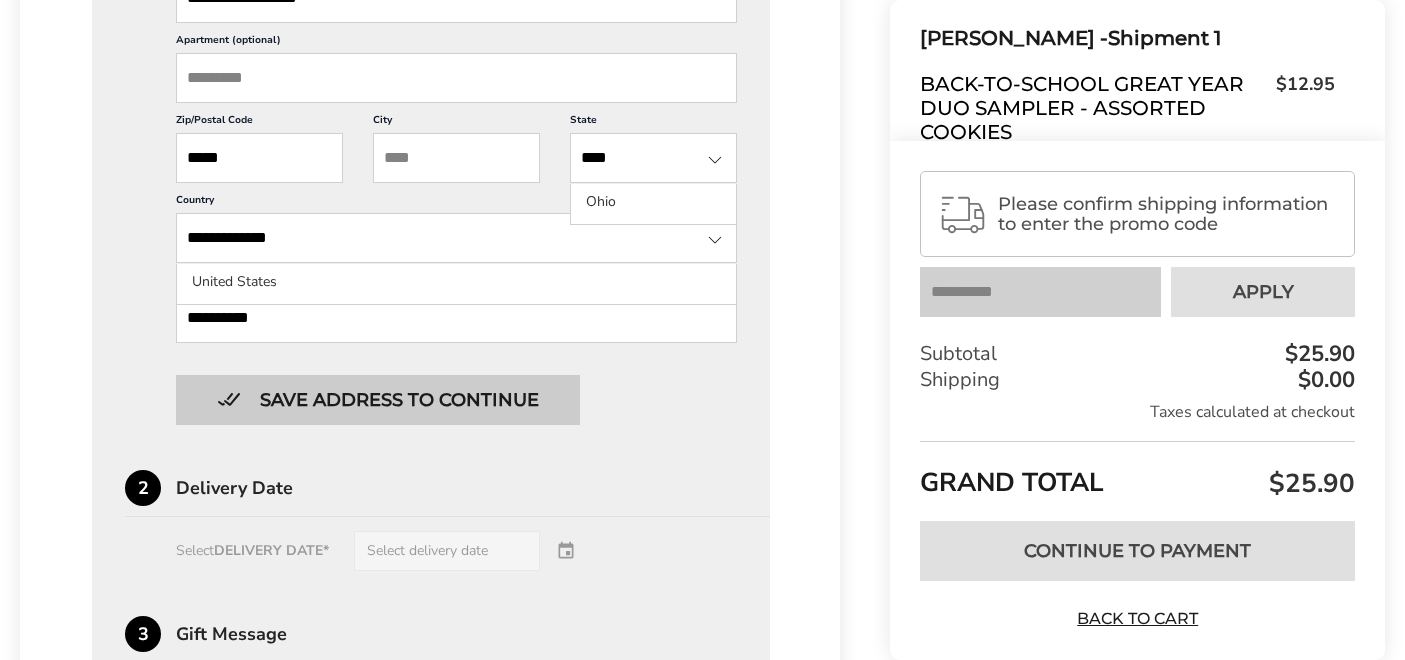 click on "Save address to continue" at bounding box center (378, 400) 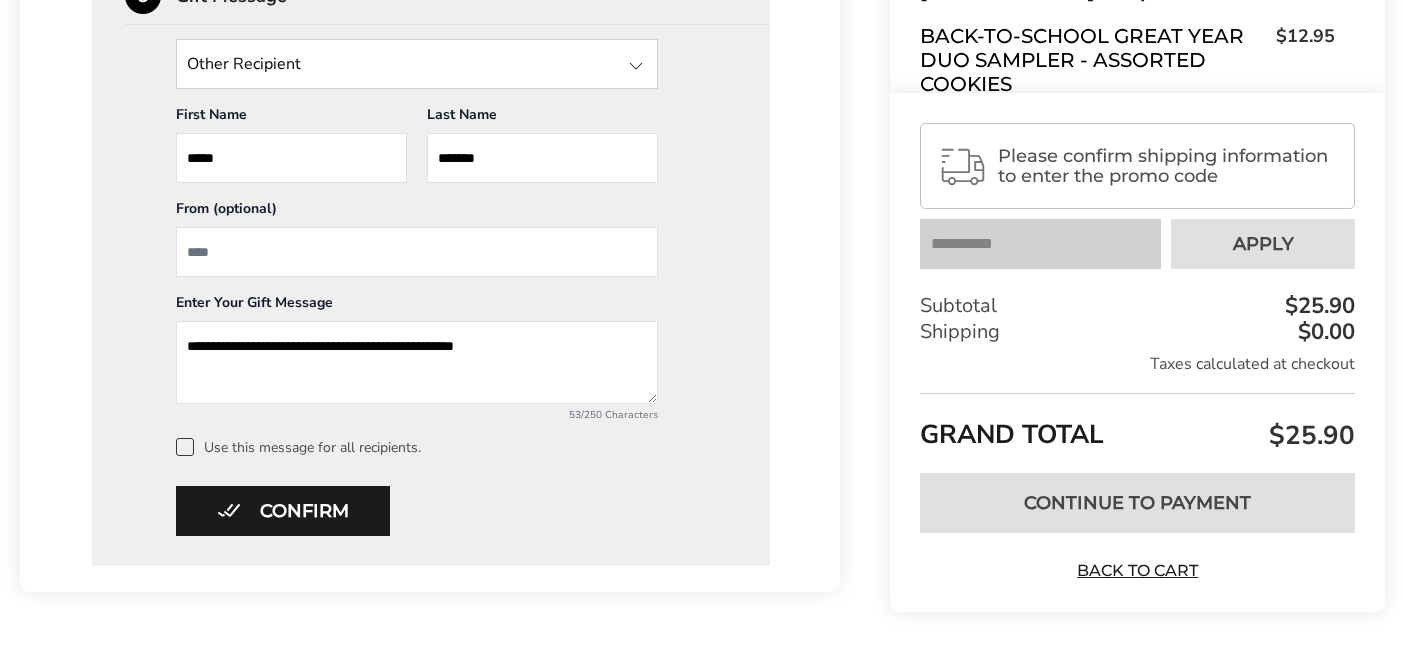 scroll, scrollTop: 1578, scrollLeft: 0, axis: vertical 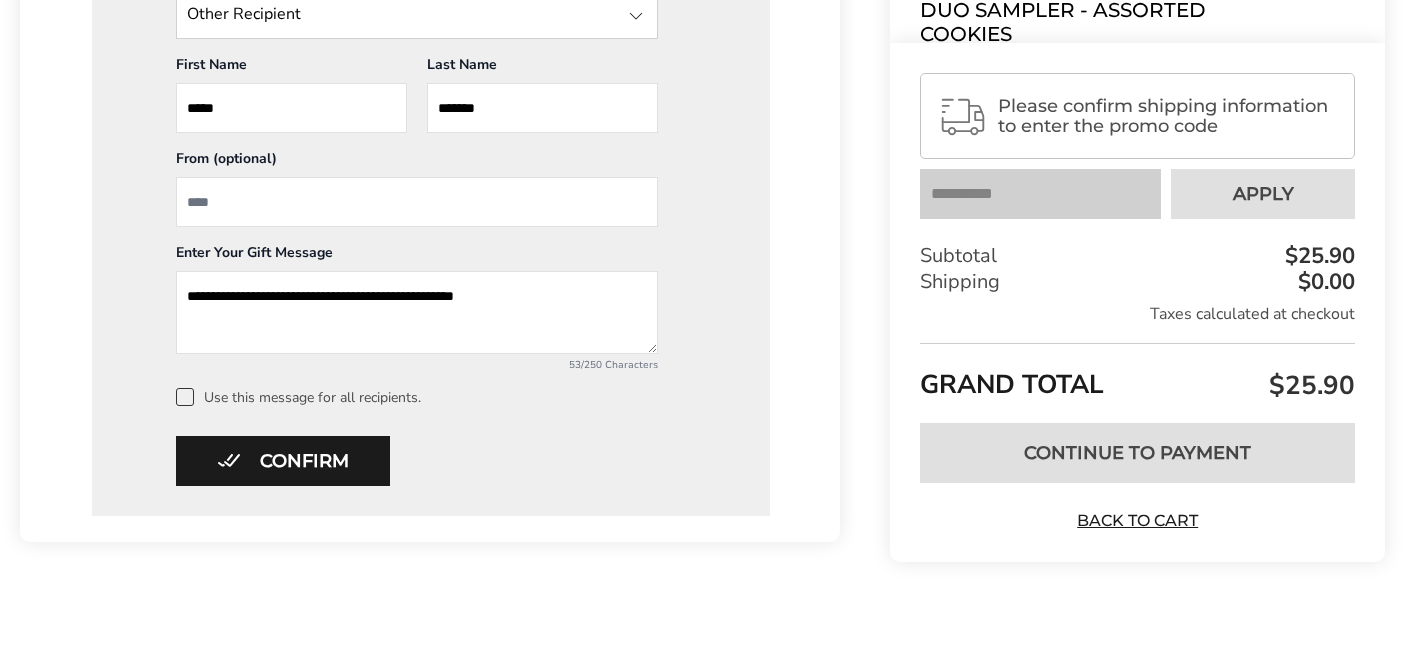 click at bounding box center (417, 202) 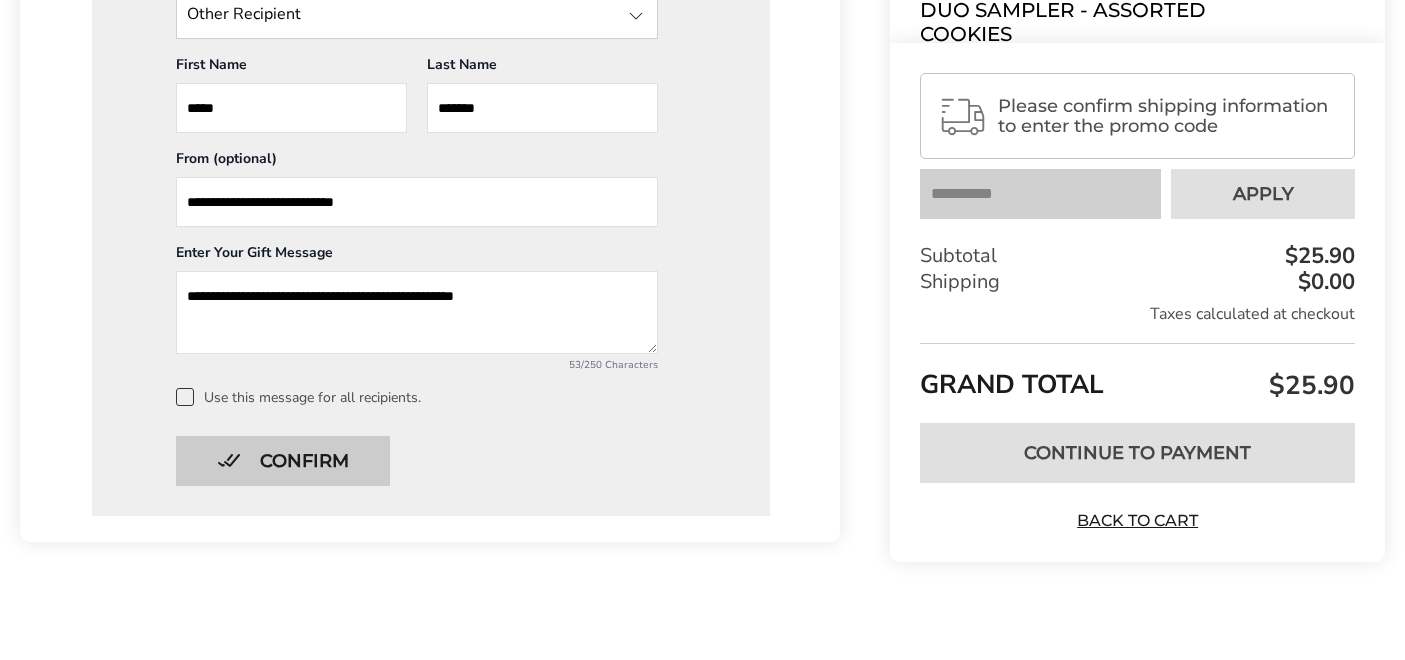 type on "**********" 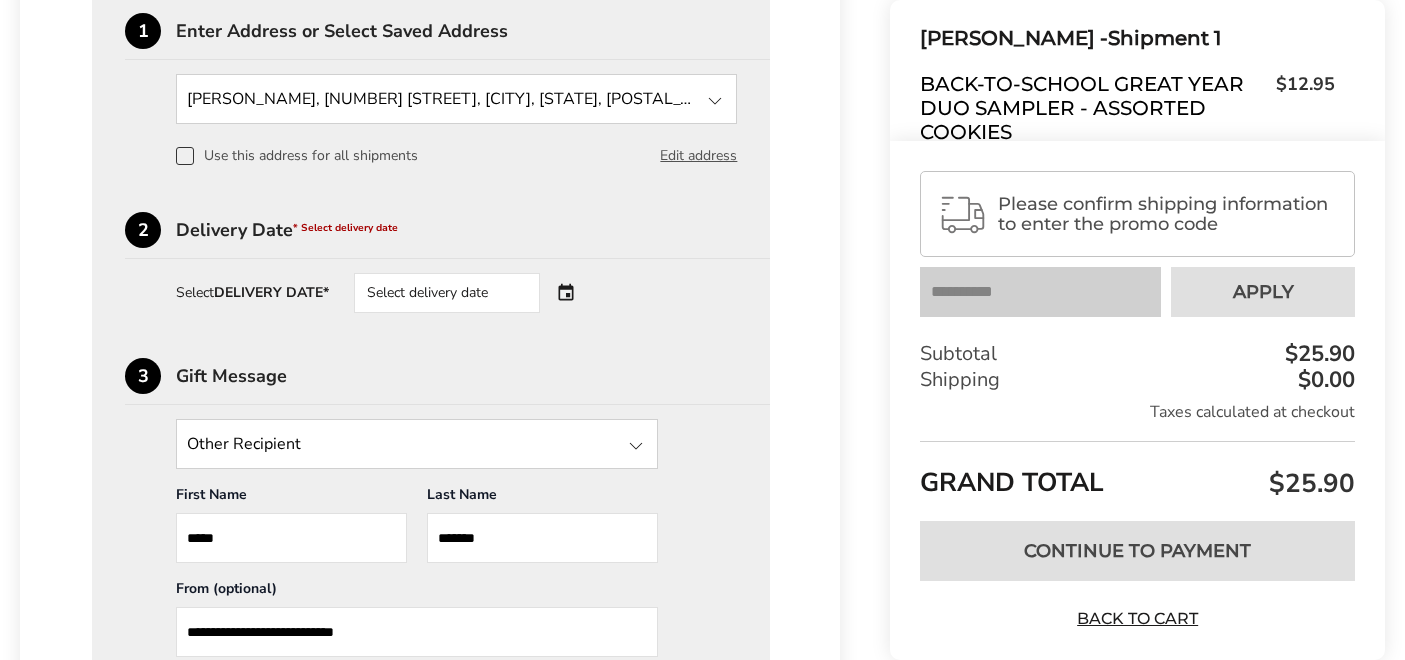 scroll, scrollTop: 1145, scrollLeft: 0, axis: vertical 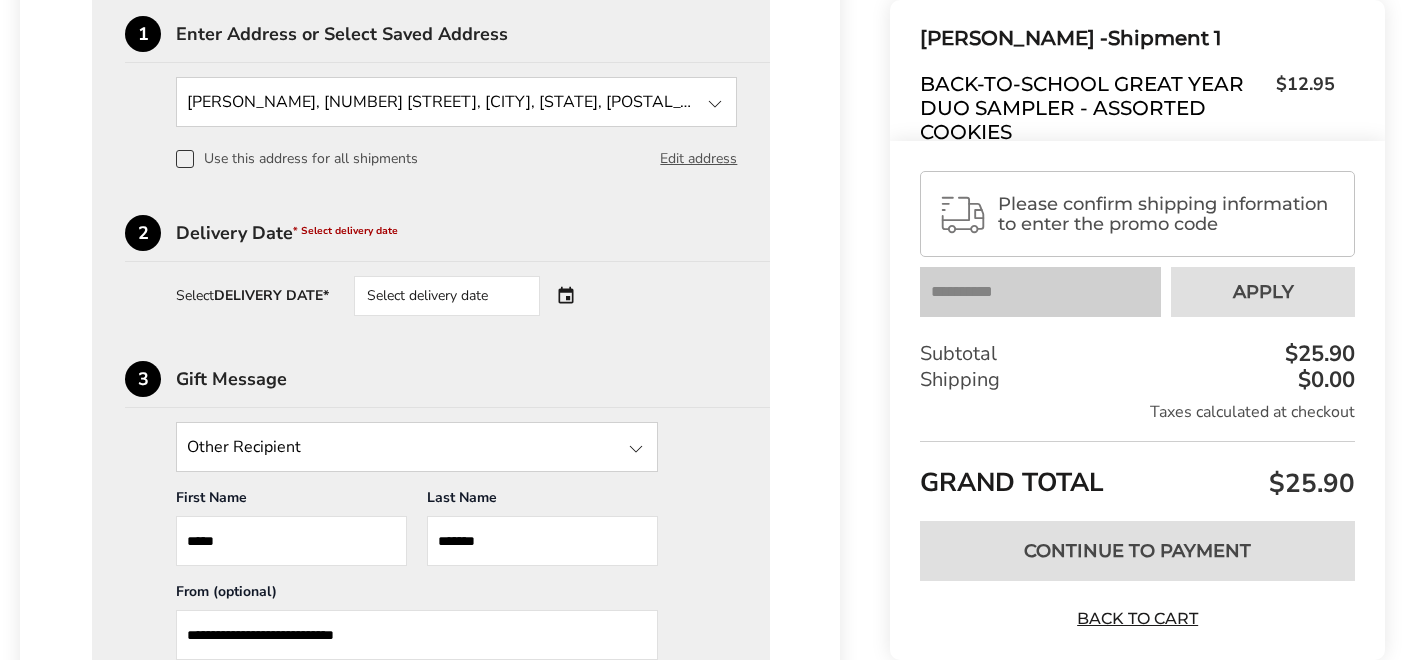 click on "Select delivery date" at bounding box center [475, 296] 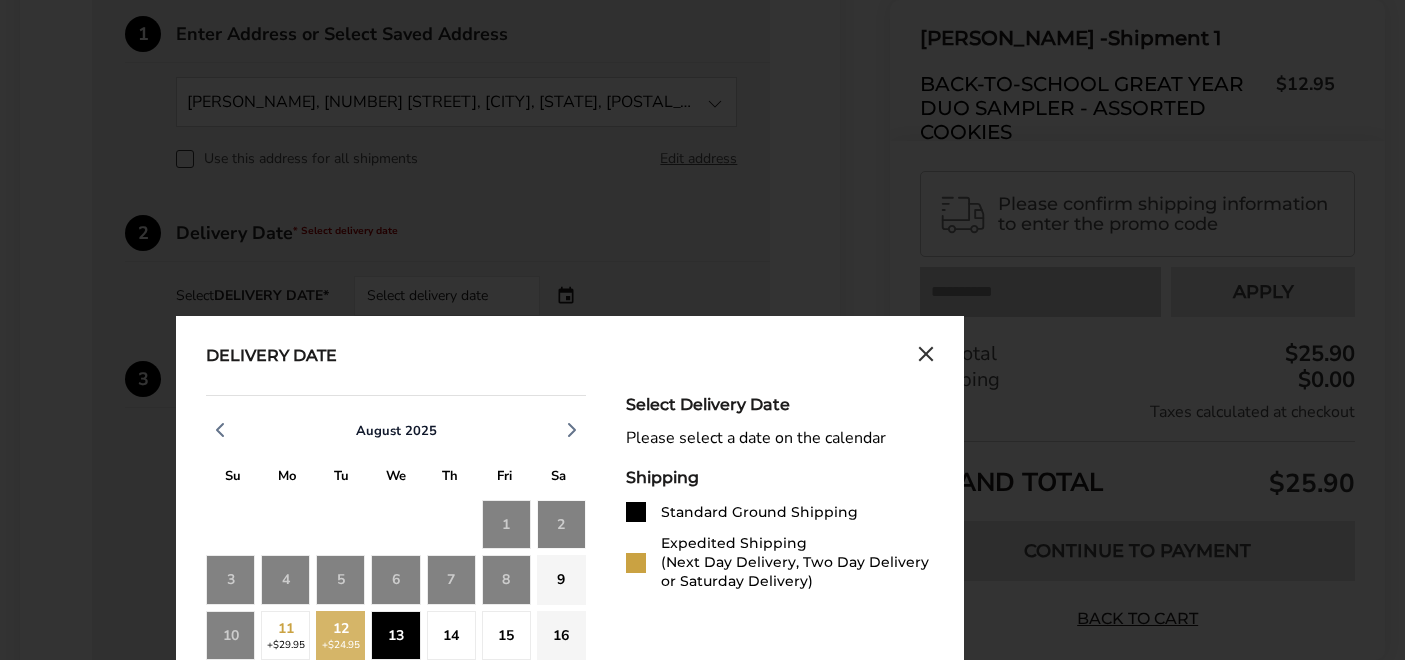 click on "13" 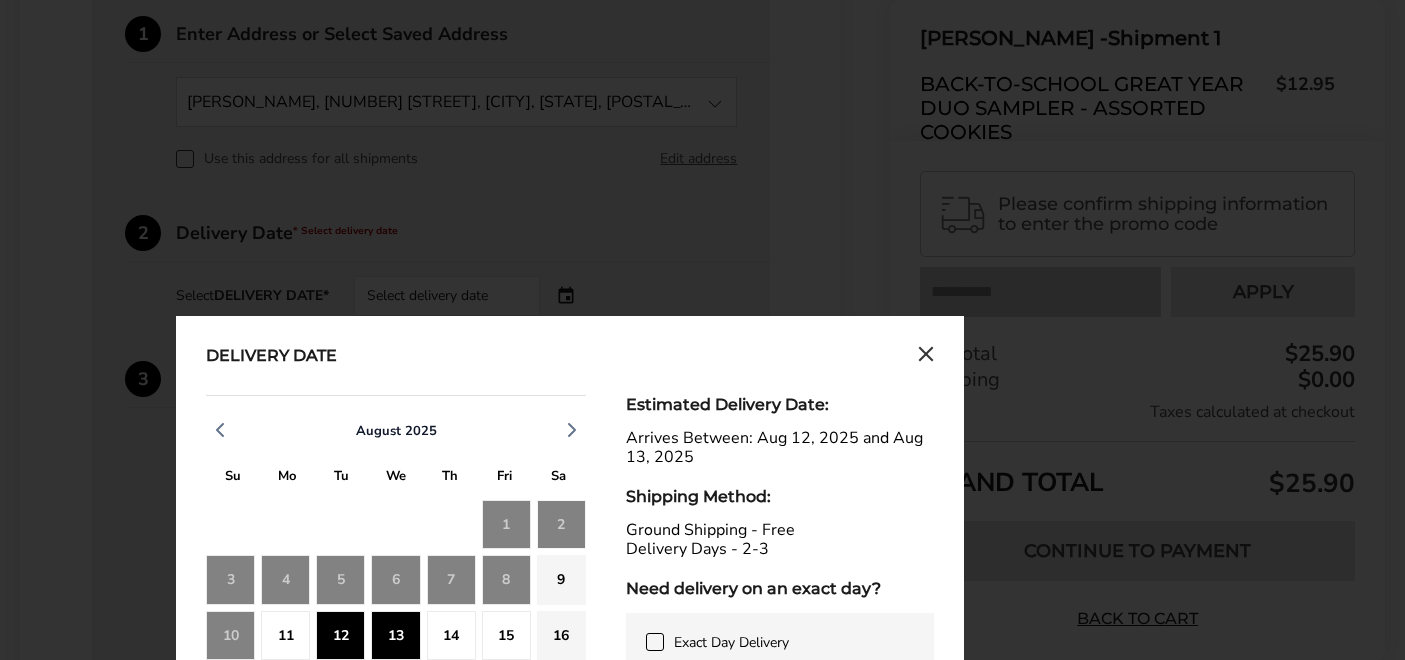 click on "13" 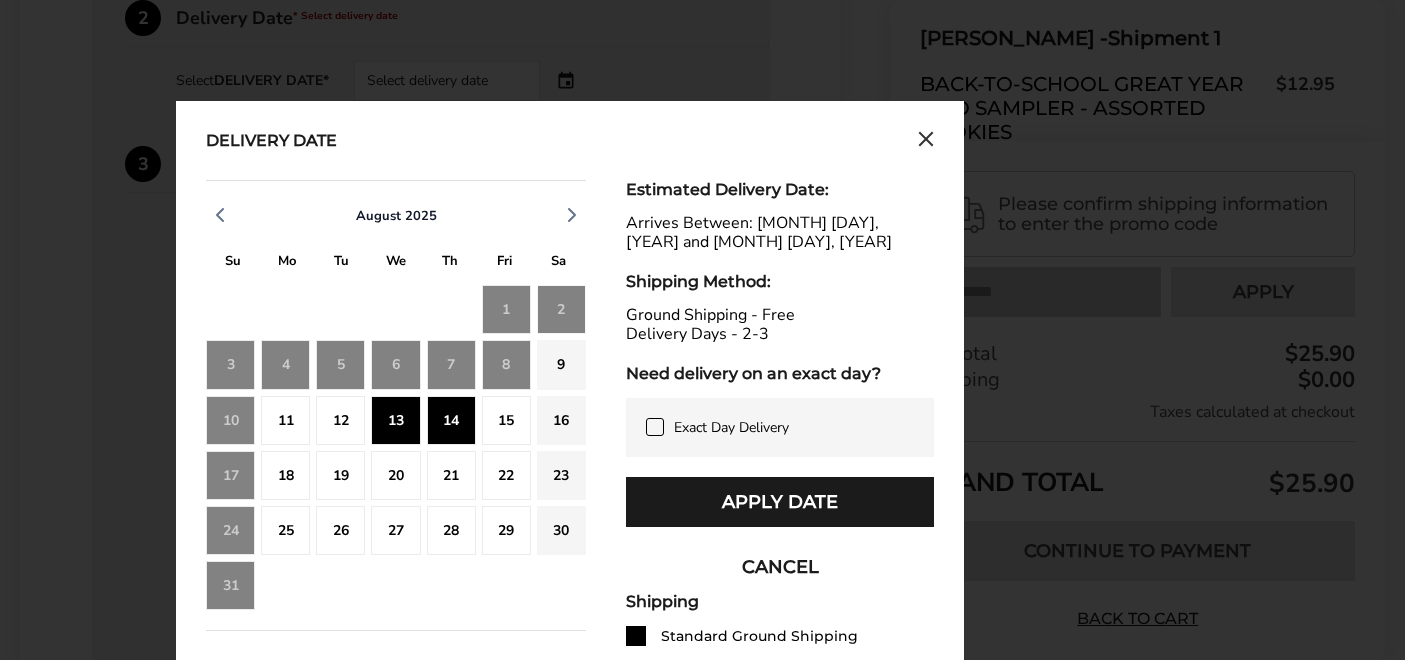 scroll, scrollTop: 1362, scrollLeft: 0, axis: vertical 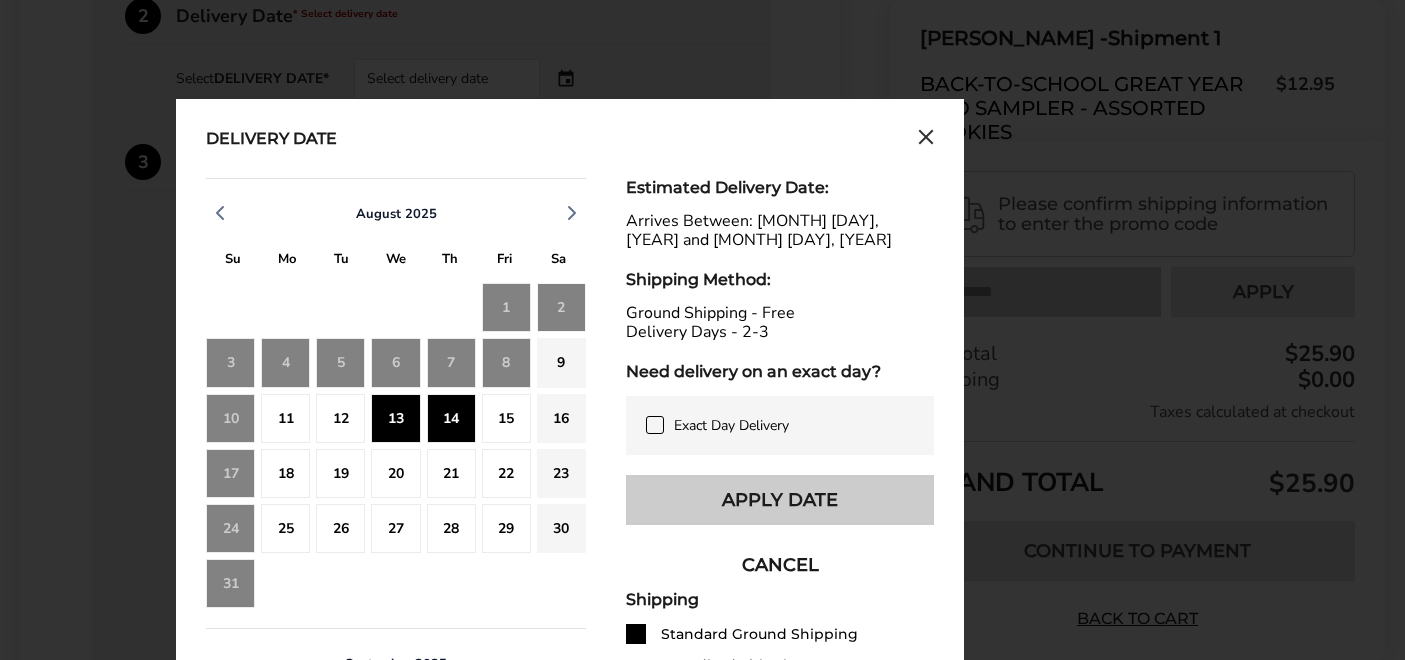 click on "Apply Date" at bounding box center [780, 500] 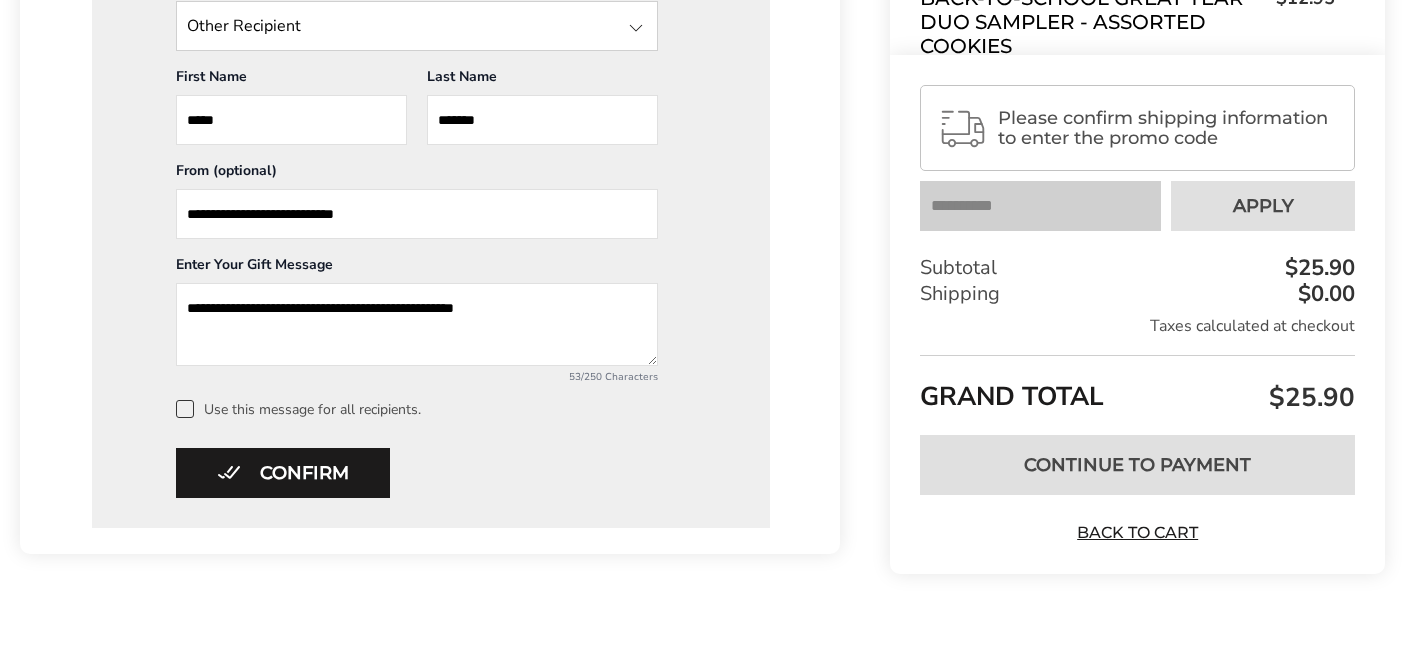 scroll, scrollTop: 1578, scrollLeft: 0, axis: vertical 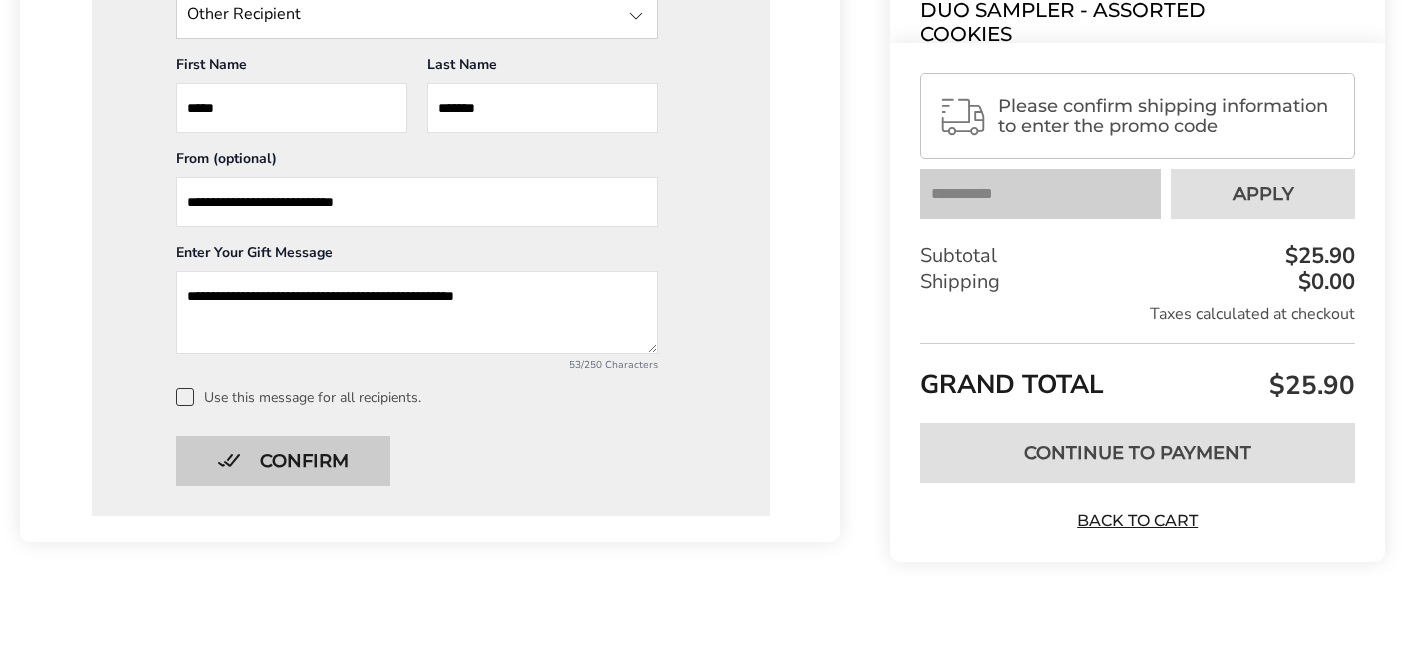 click on "Confirm" at bounding box center [283, 461] 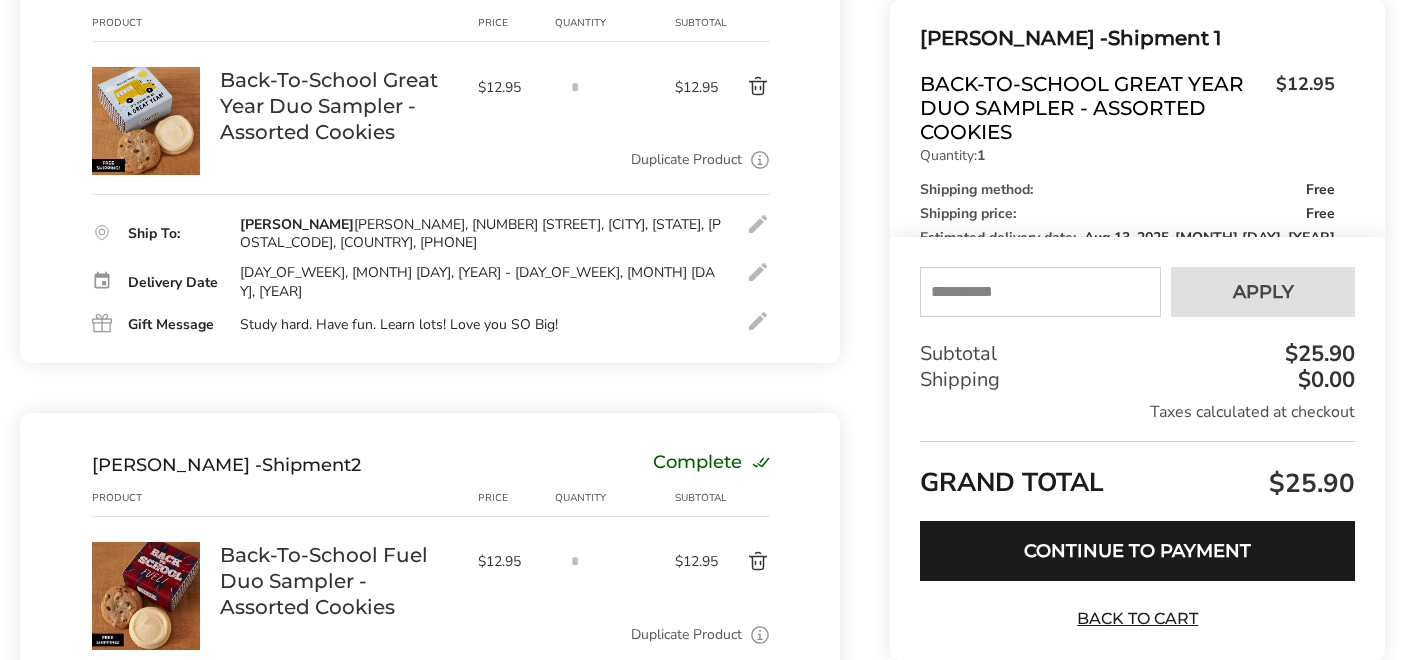scroll, scrollTop: 480, scrollLeft: 0, axis: vertical 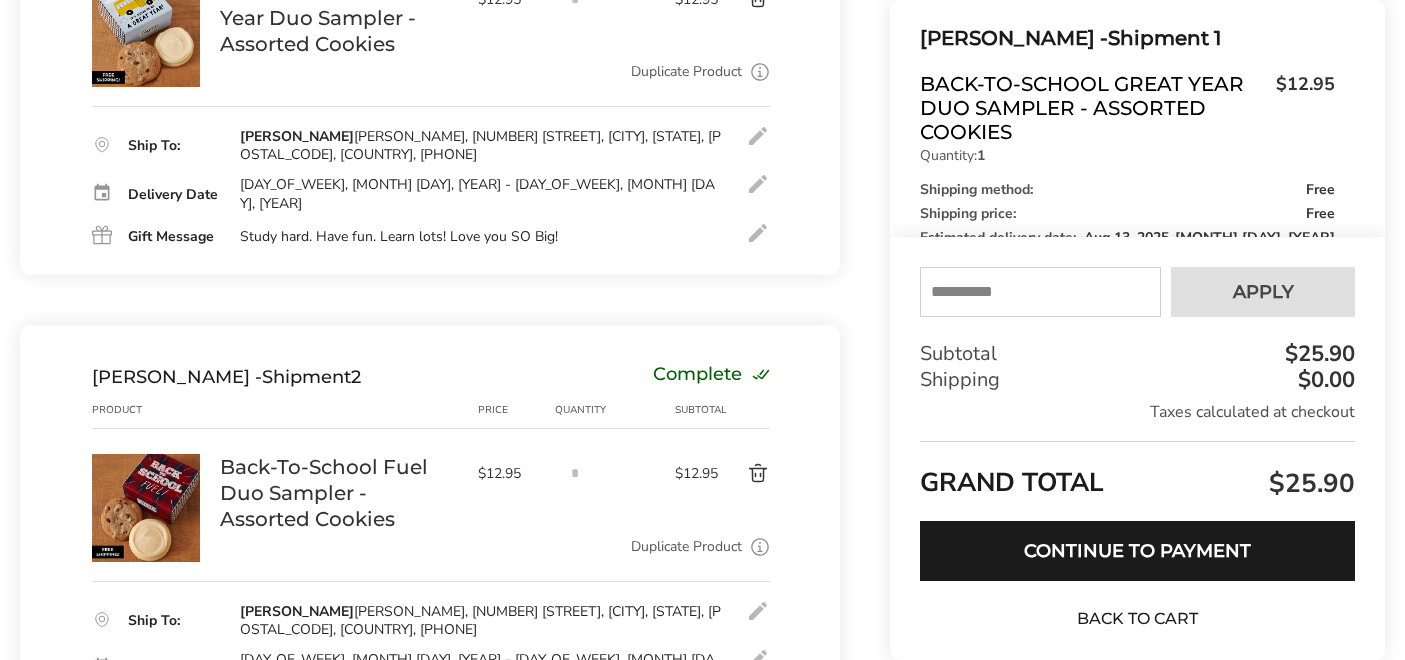 click on "Back to Cart" at bounding box center (1138, 619) 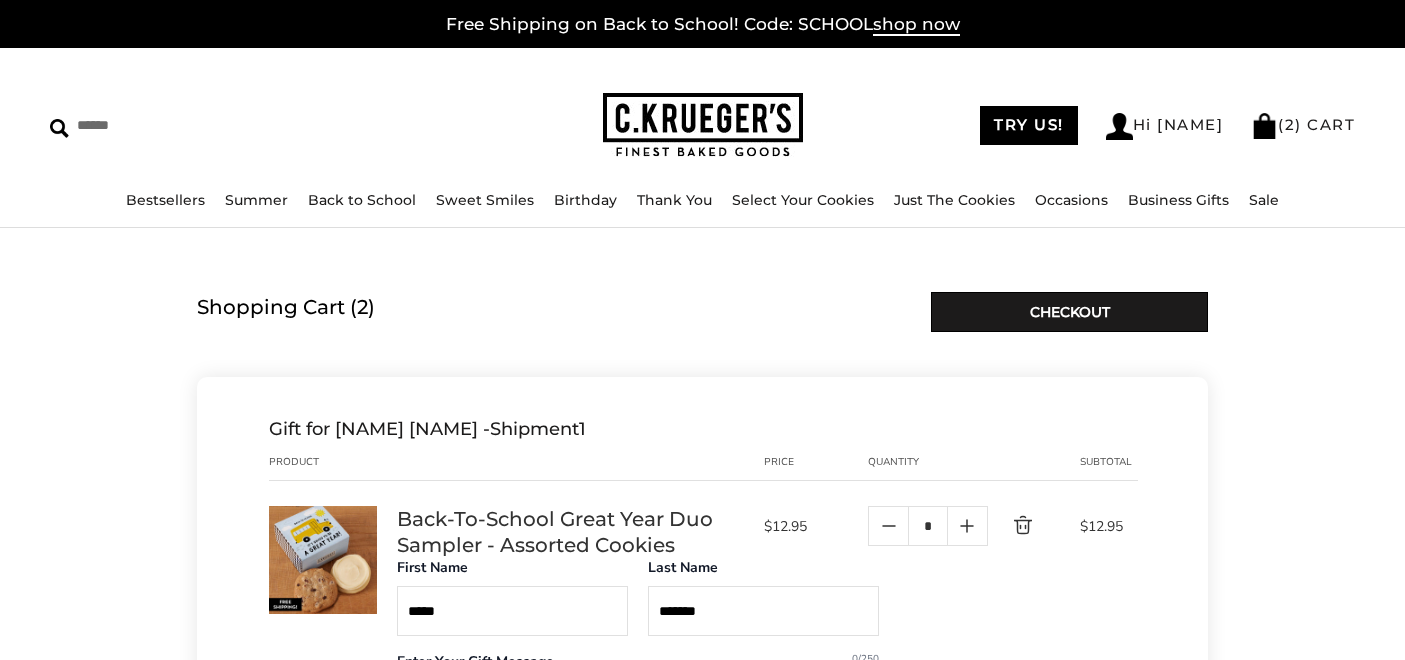 scroll, scrollTop: 0, scrollLeft: 0, axis: both 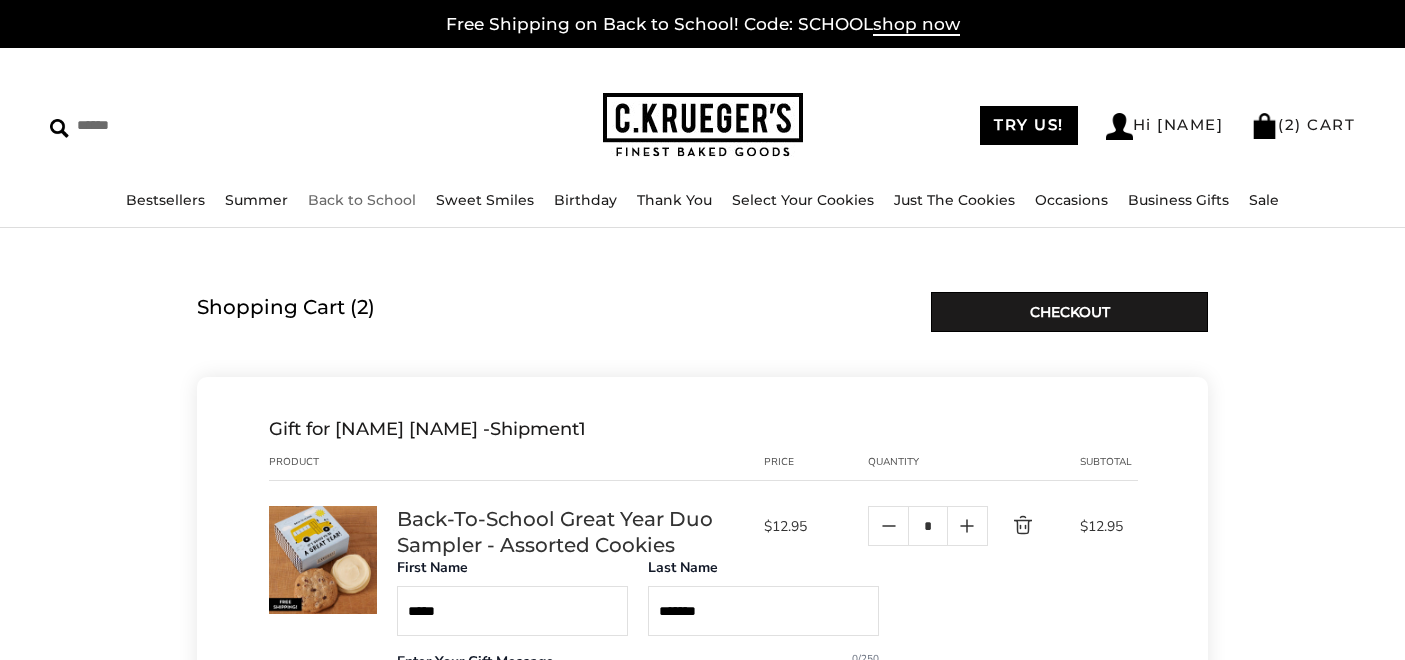 click on "Back to School" at bounding box center [362, 200] 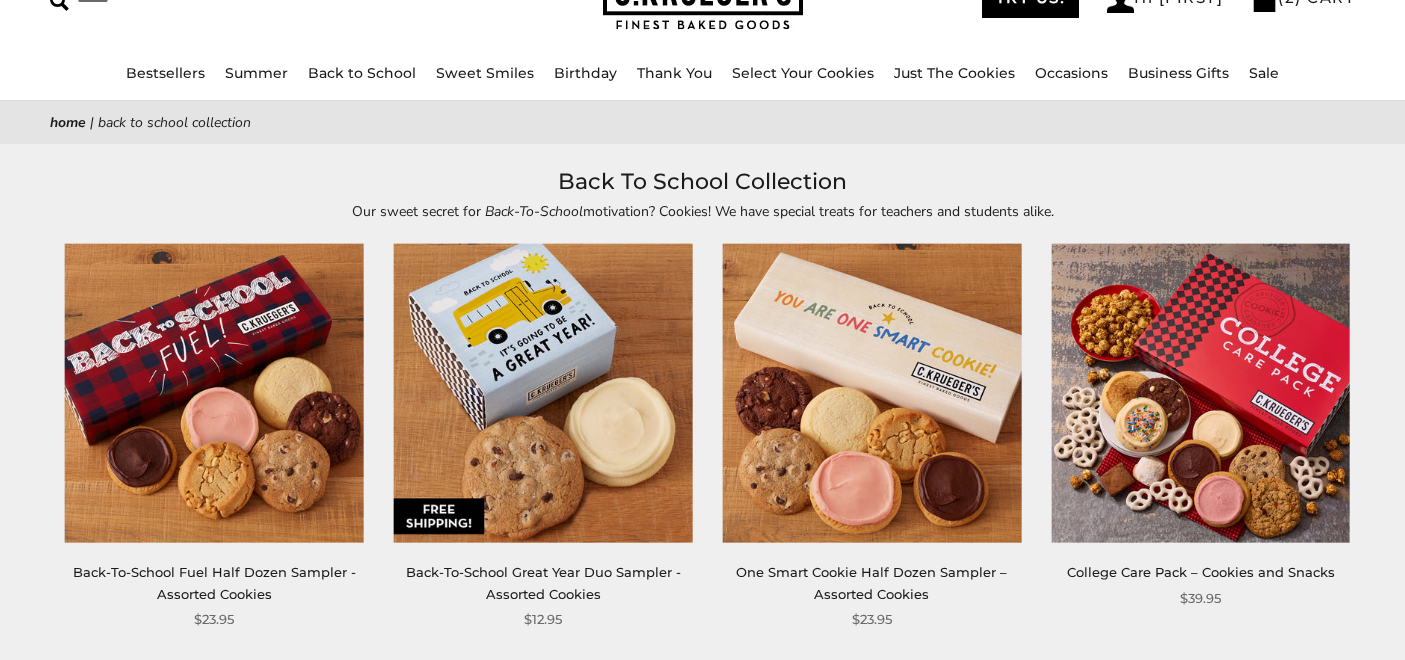 scroll, scrollTop: 127, scrollLeft: 0, axis: vertical 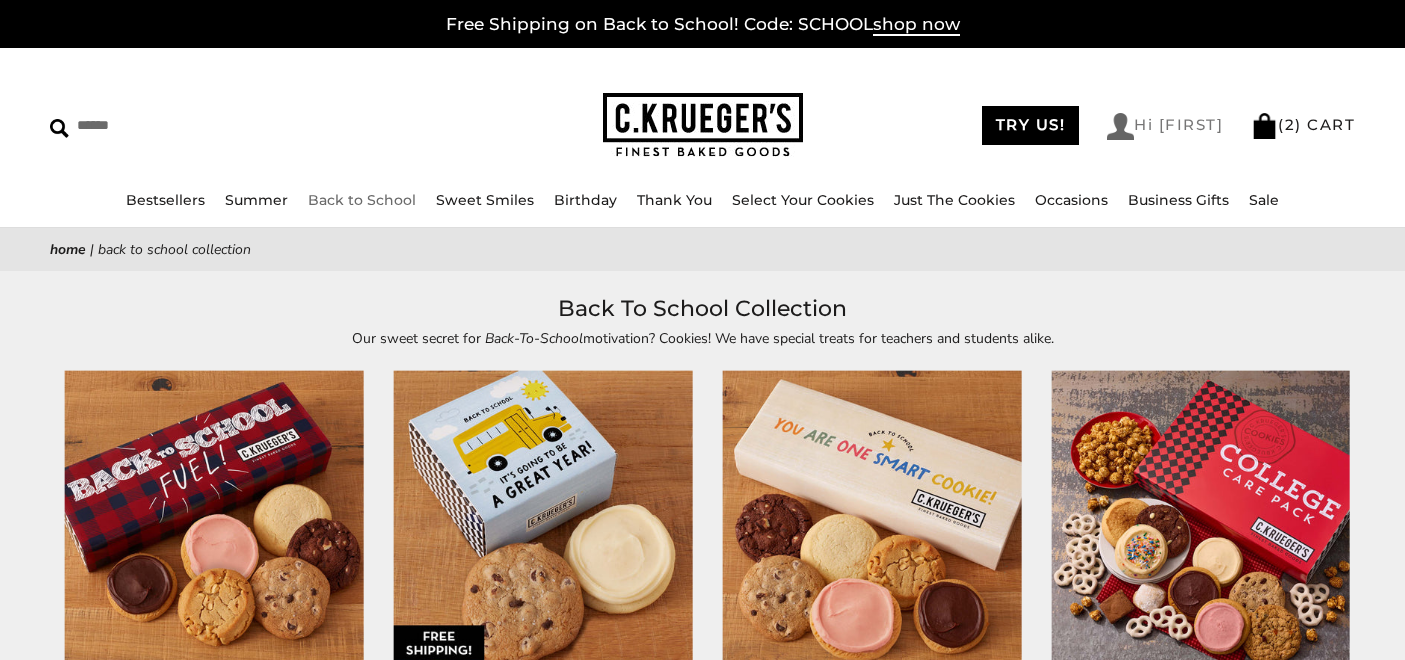 click on "Hi [FIRST]" at bounding box center (1165, 126) 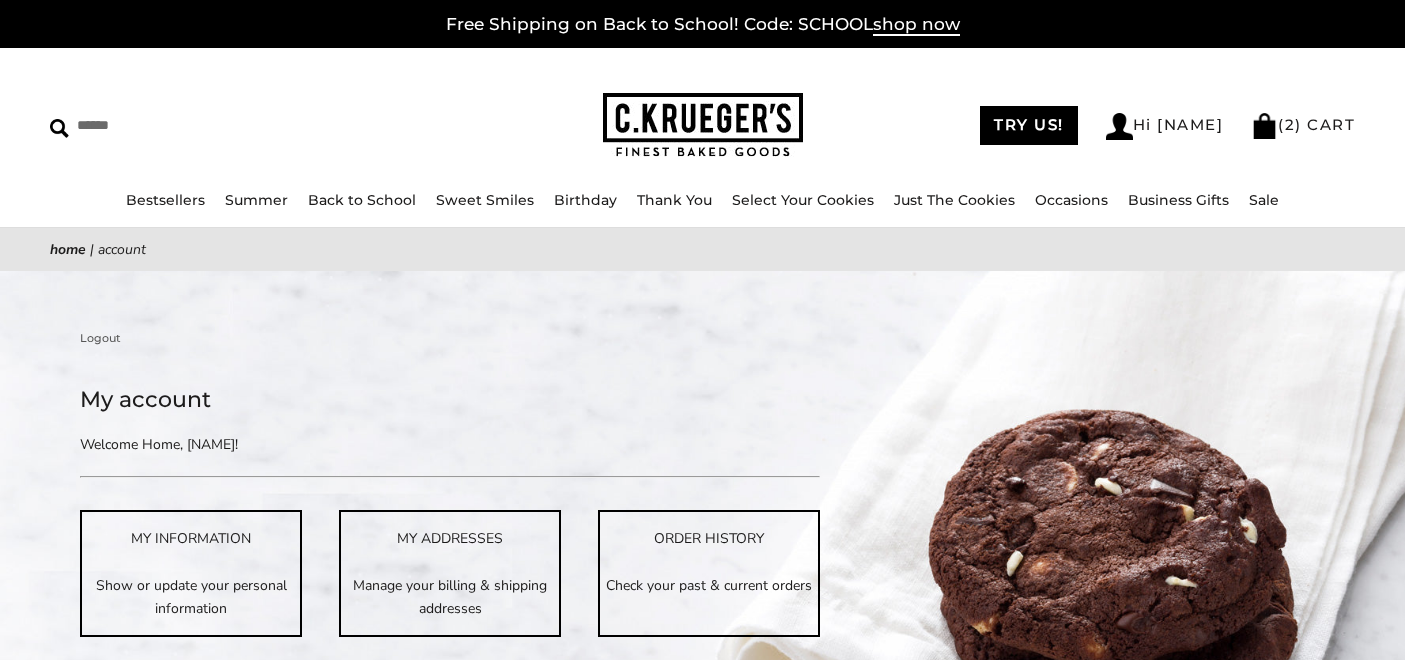 scroll, scrollTop: 0, scrollLeft: 0, axis: both 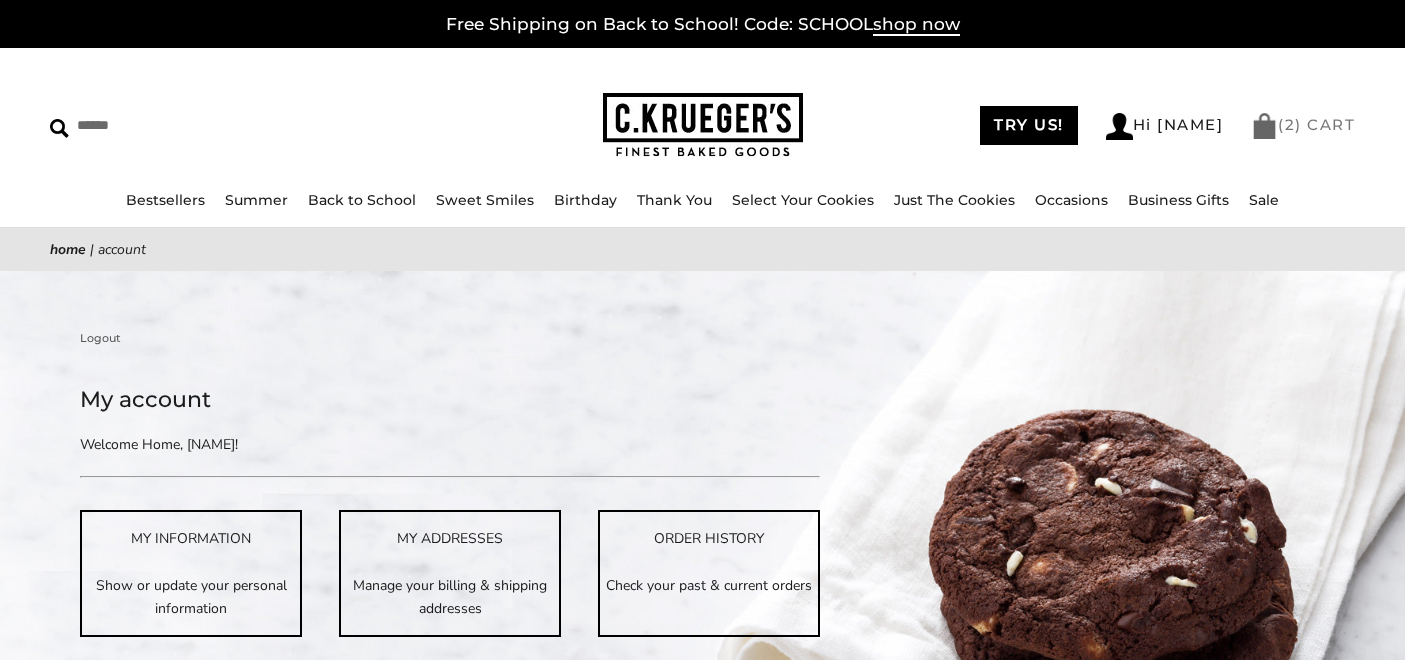 click on "( 2 )  CART" at bounding box center (1303, 124) 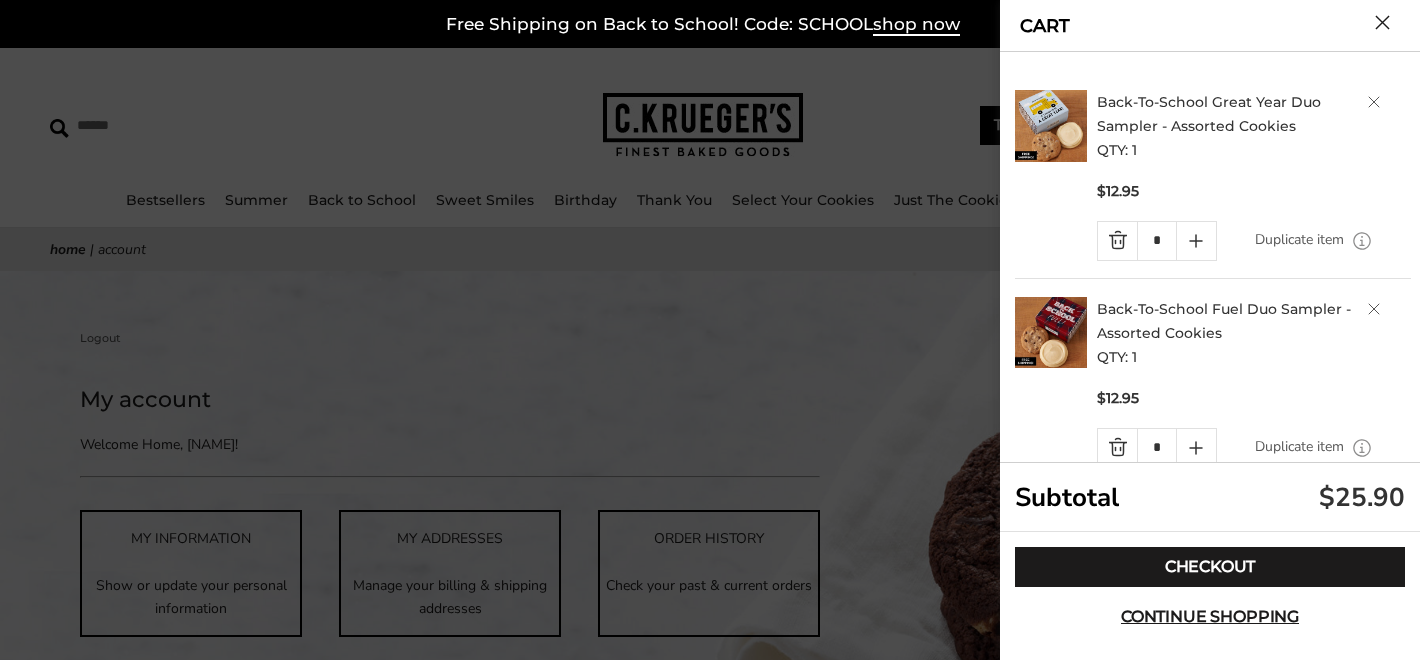 scroll, scrollTop: 42, scrollLeft: 0, axis: vertical 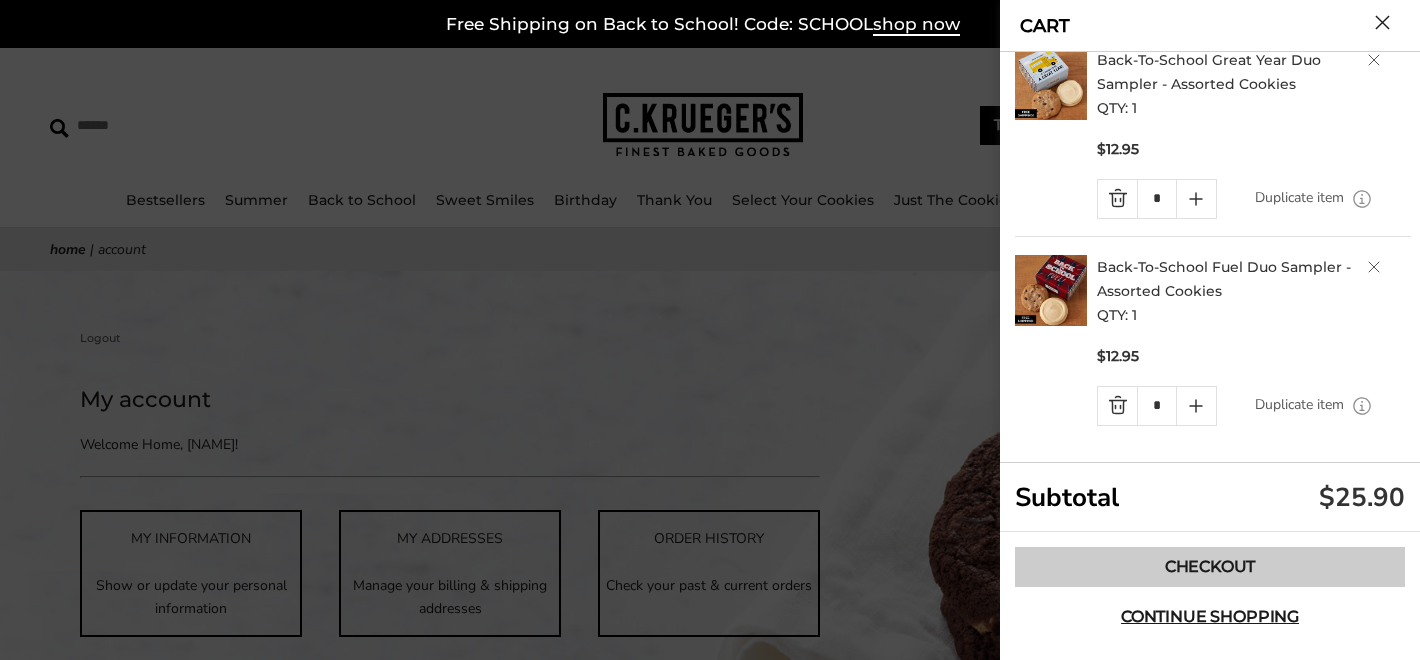 click on "Checkout" at bounding box center (1210, 567) 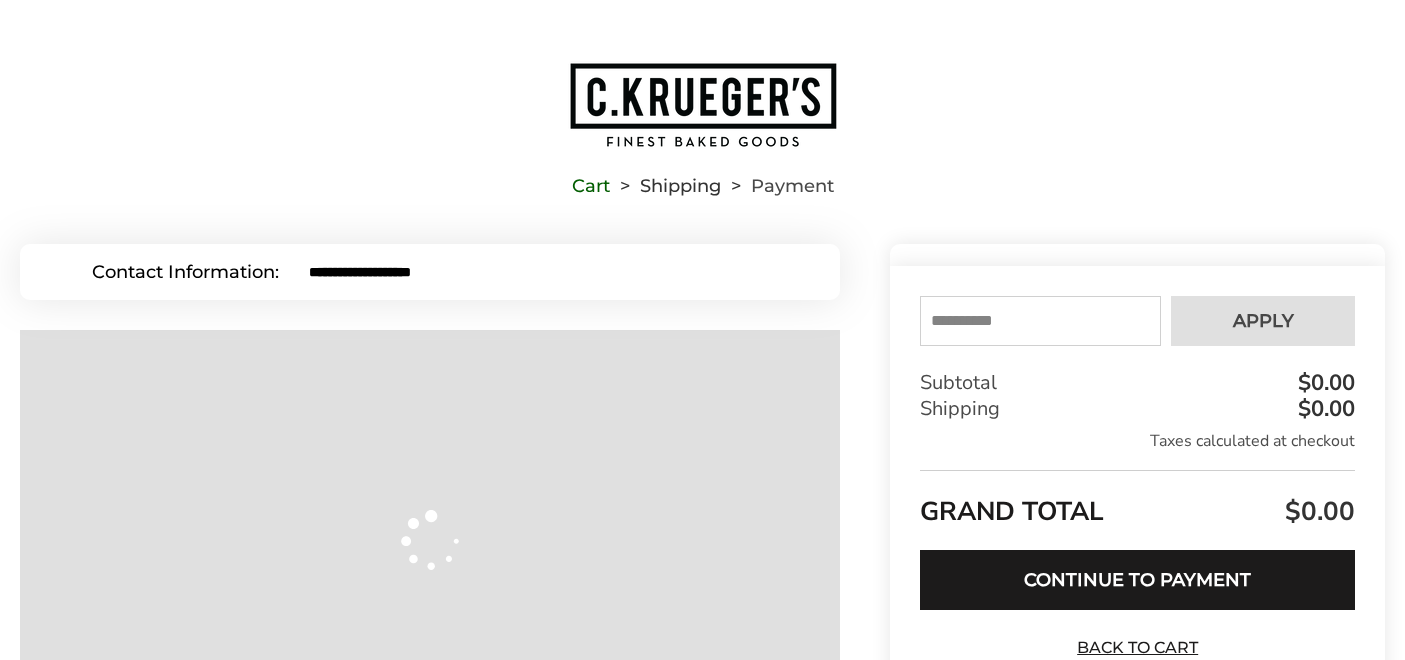 scroll, scrollTop: 0, scrollLeft: 0, axis: both 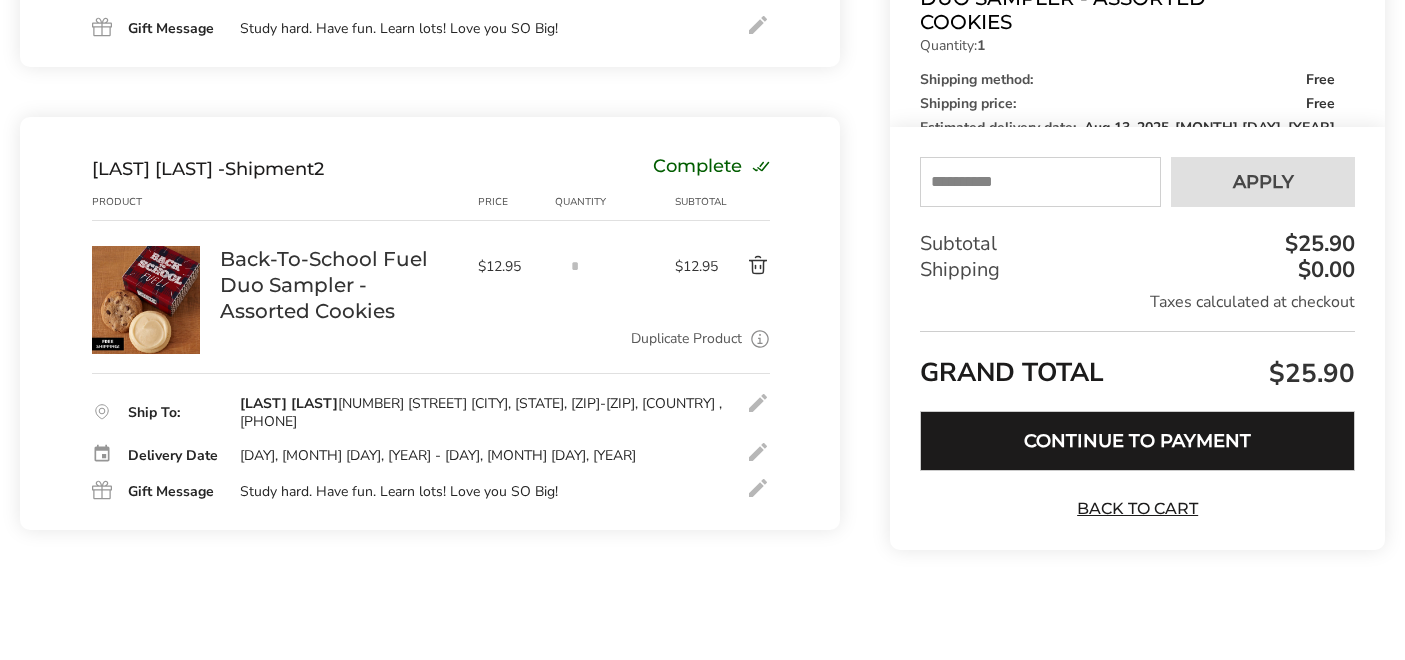 click on "Continue to Payment" at bounding box center (1137, 441) 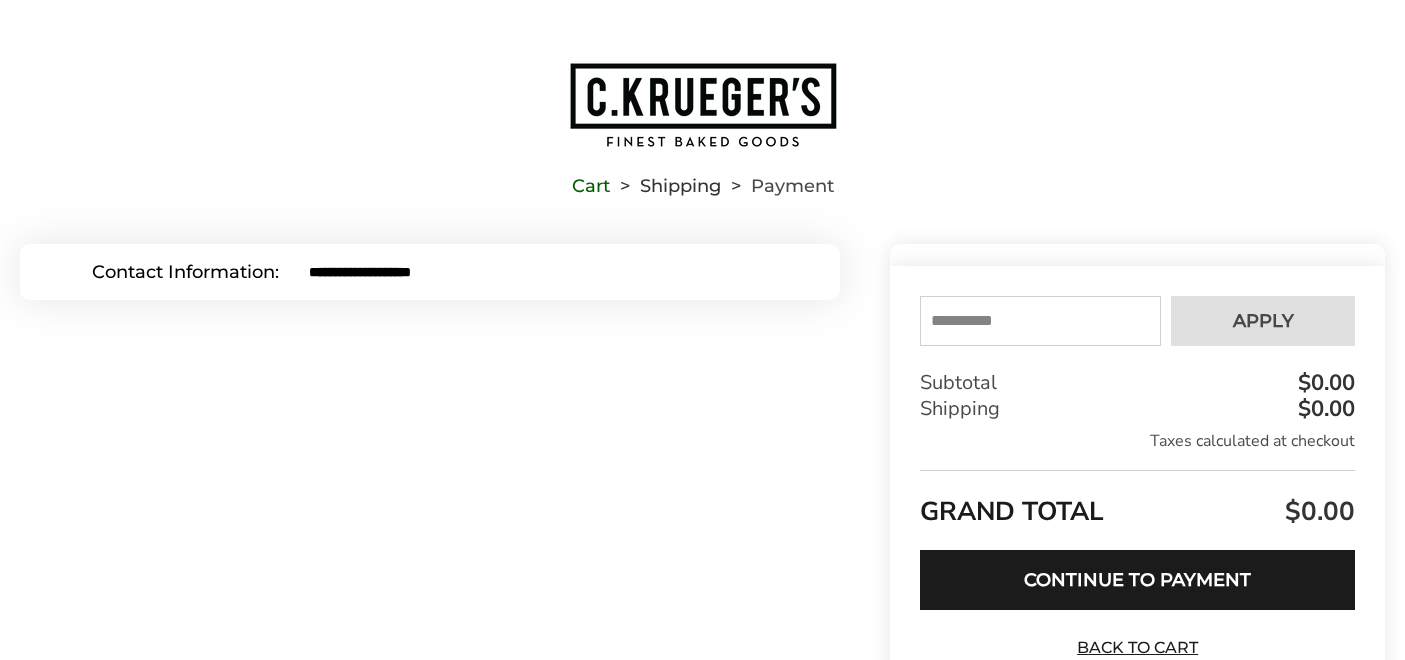 scroll, scrollTop: 0, scrollLeft: 0, axis: both 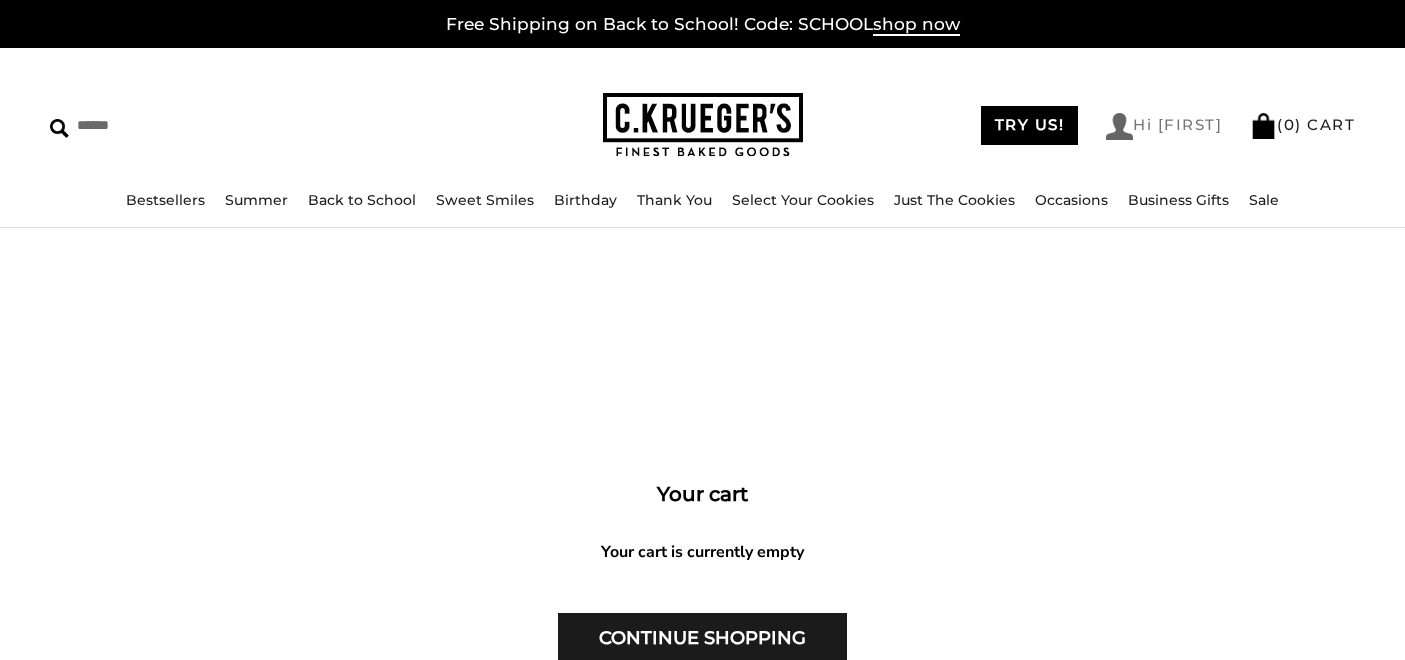 click on "Hi [FIRST]" 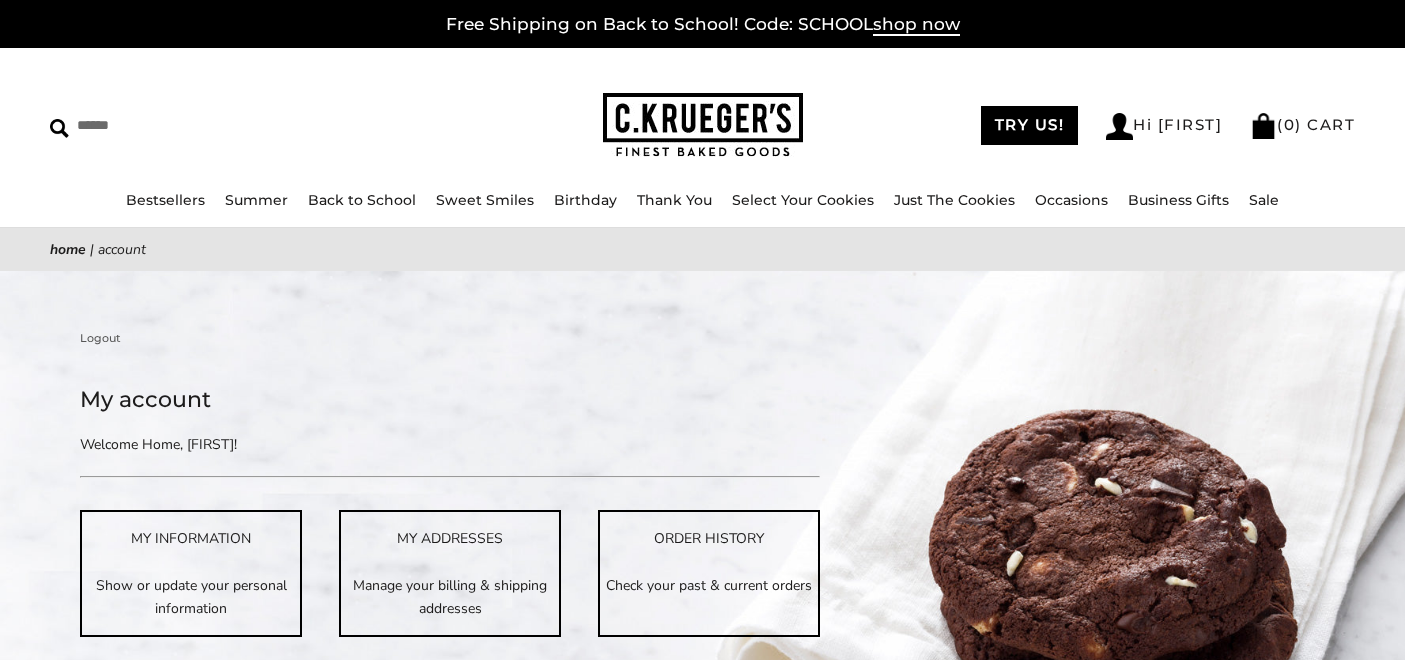 scroll, scrollTop: 0, scrollLeft: 0, axis: both 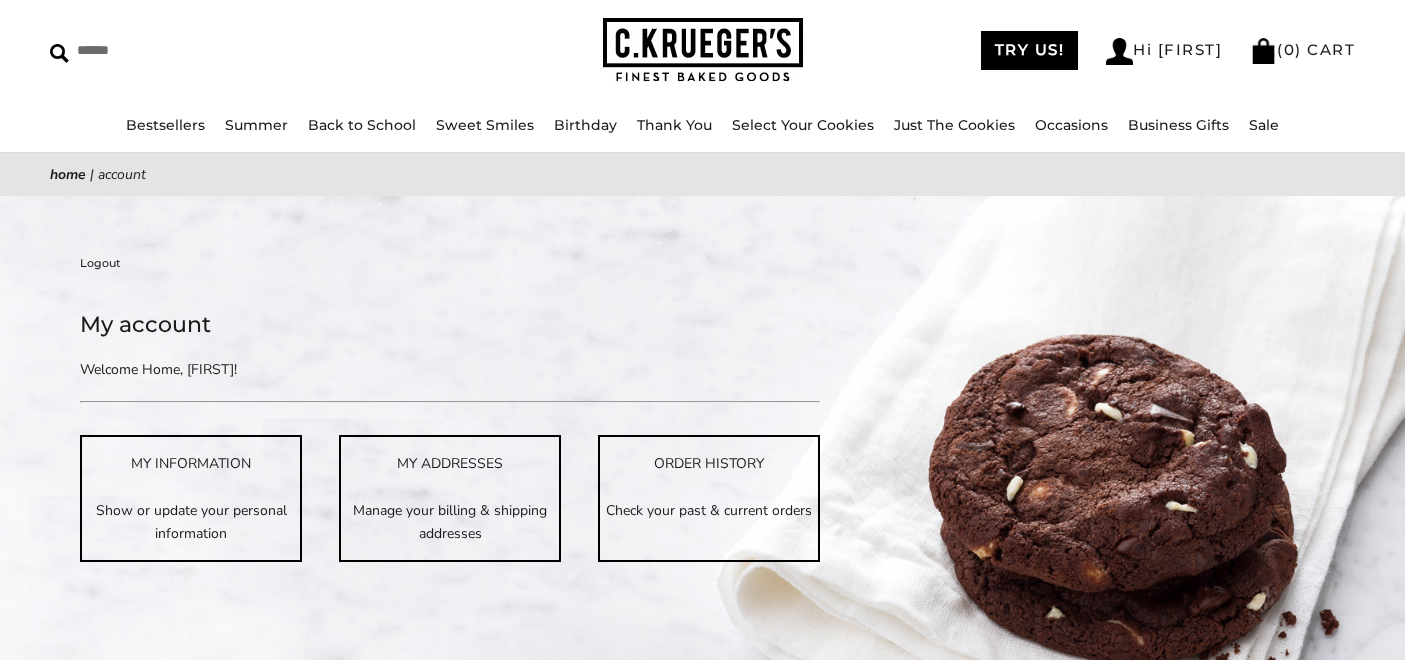 click on "Logout" at bounding box center [100, 263] 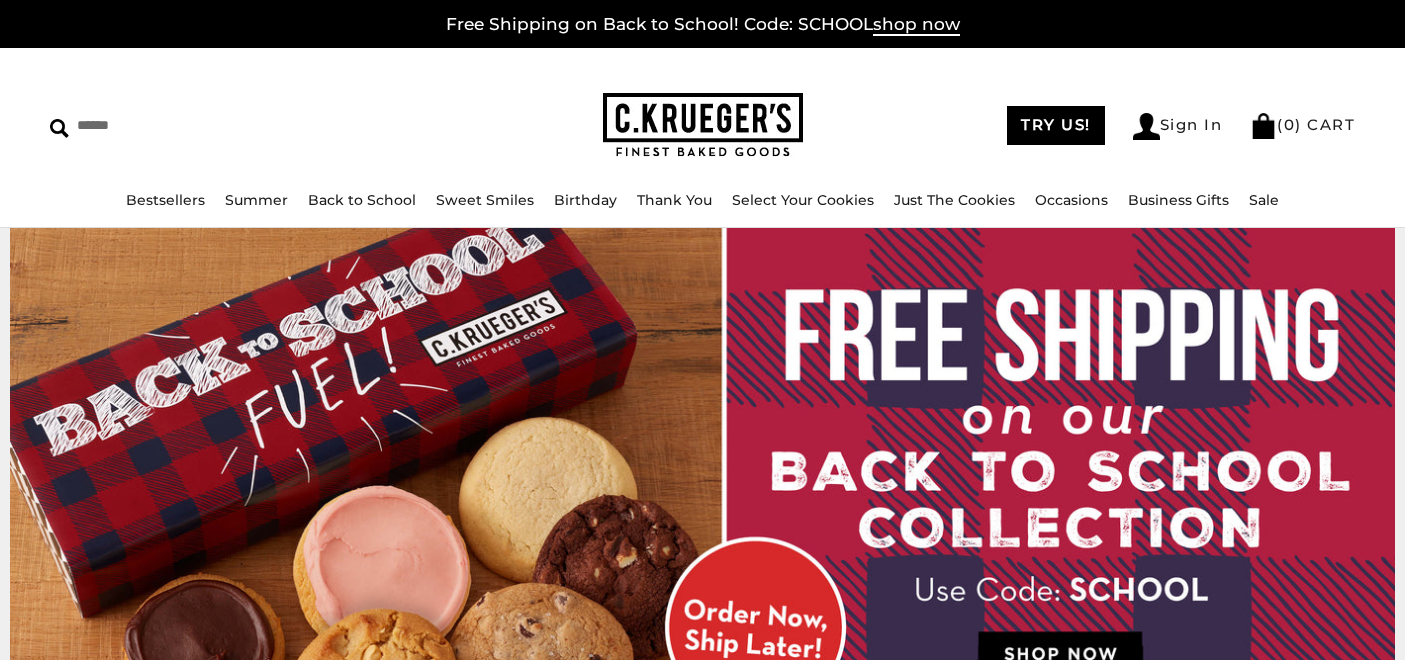 scroll, scrollTop: 0, scrollLeft: 0, axis: both 